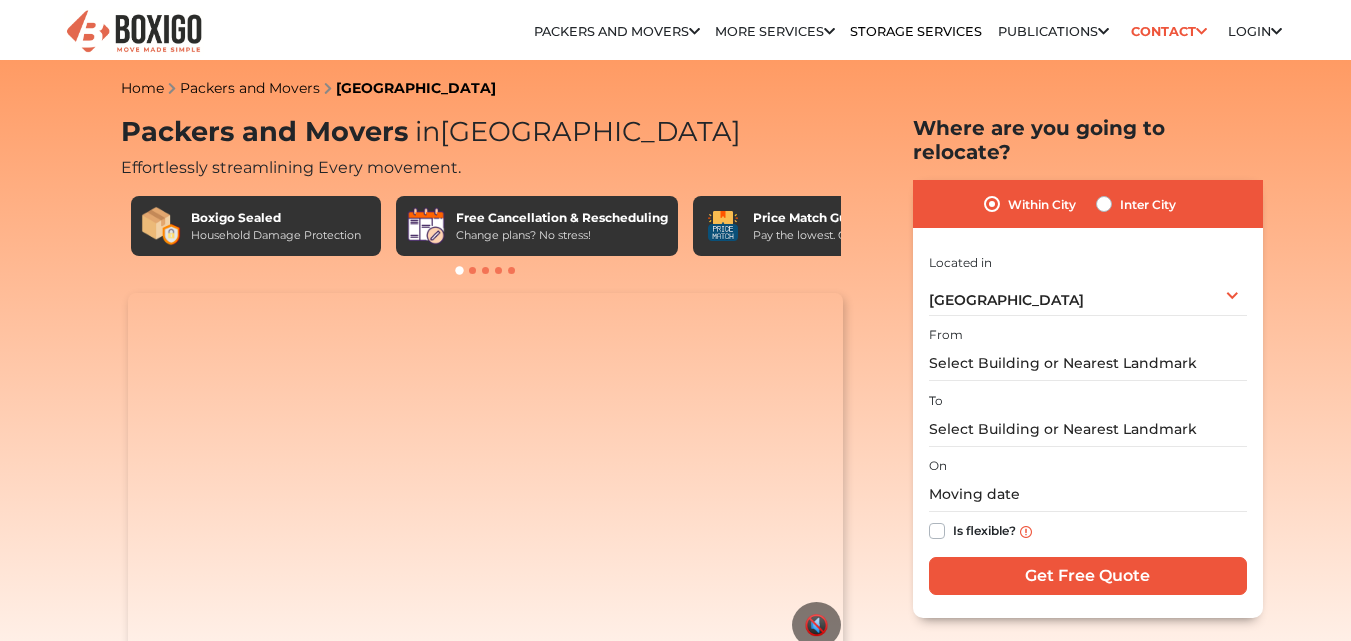 scroll, scrollTop: 0, scrollLeft: 0, axis: both 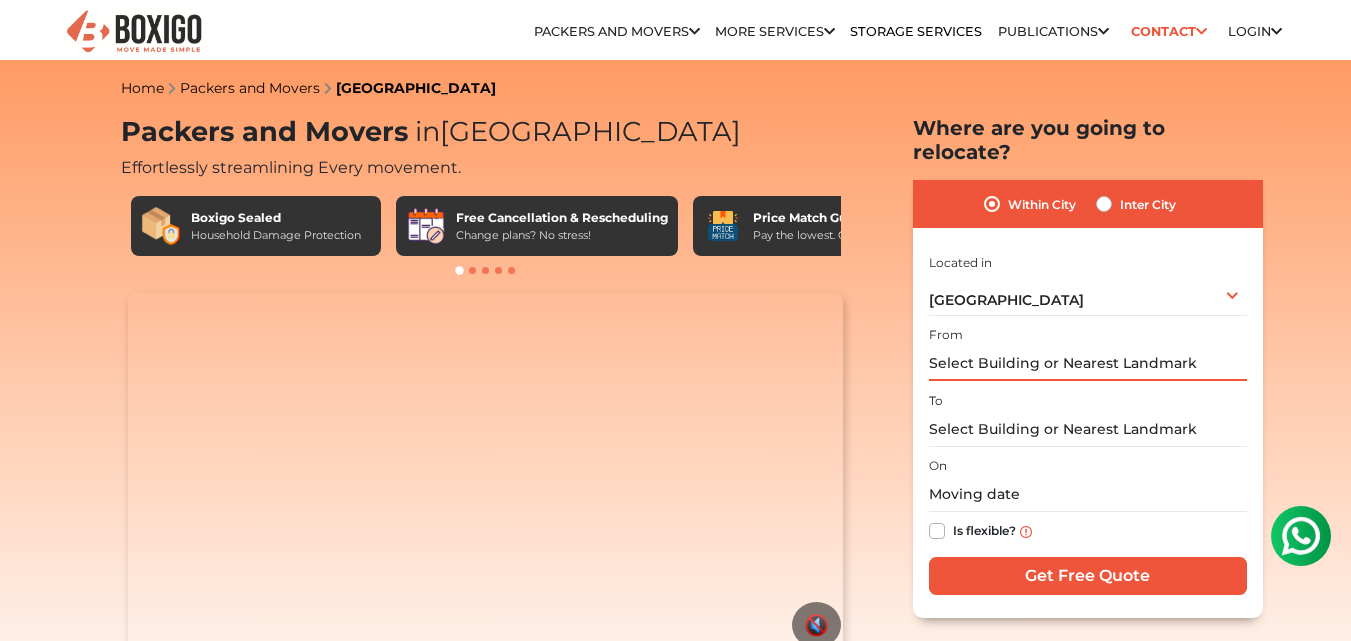 click at bounding box center (1088, 363) 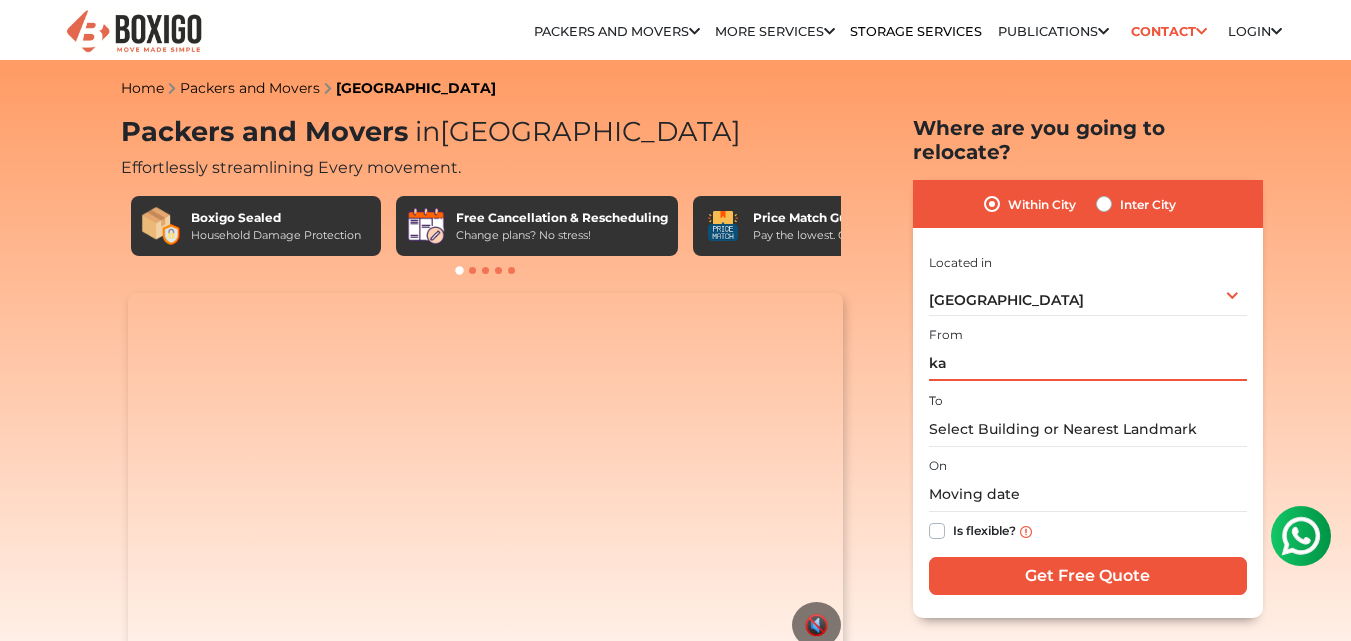 type on "k" 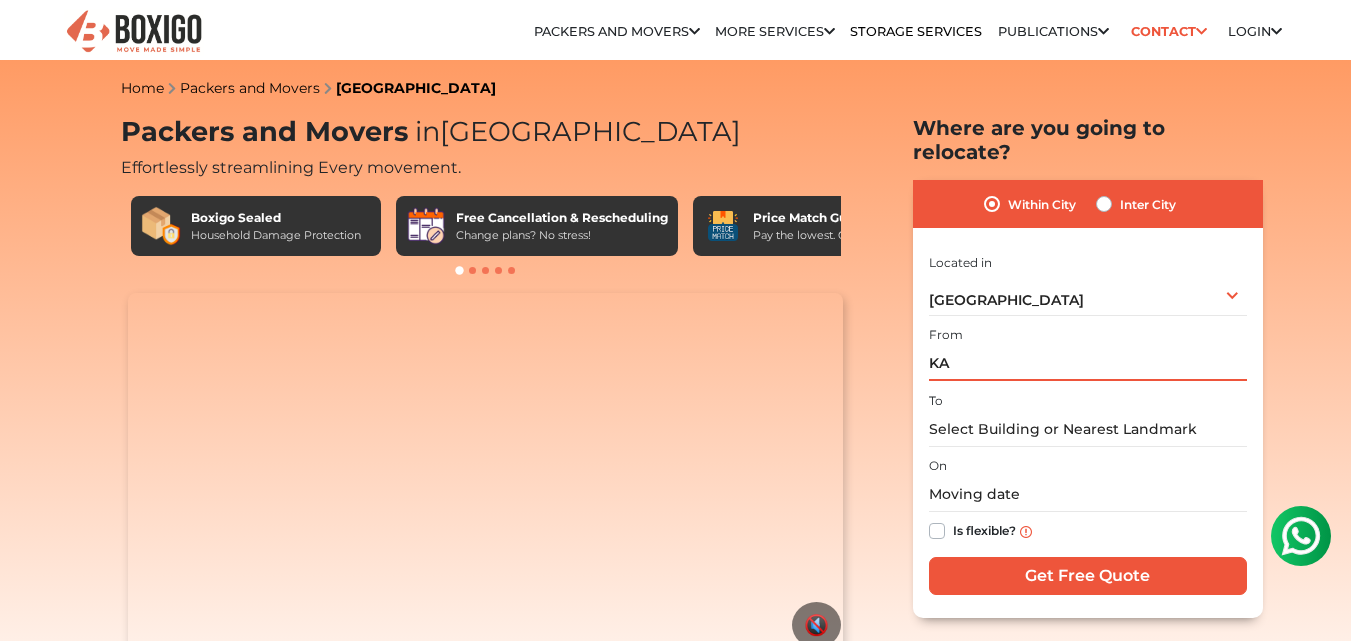 type on "K" 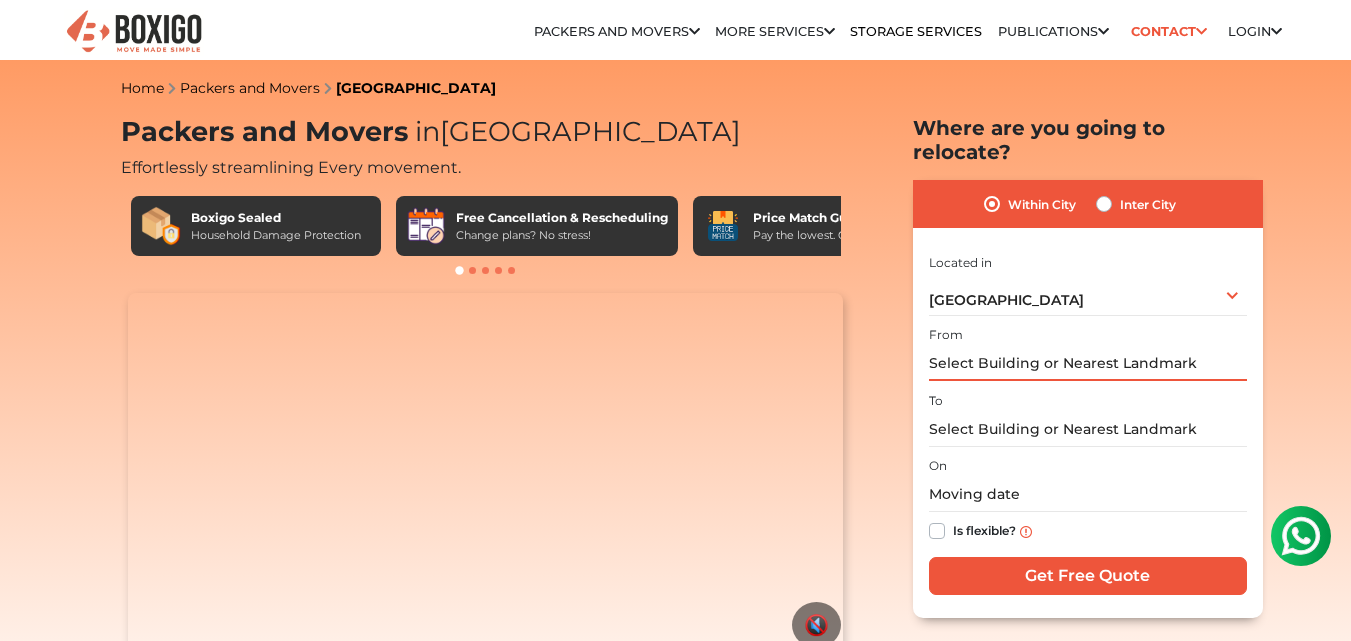 type on "a" 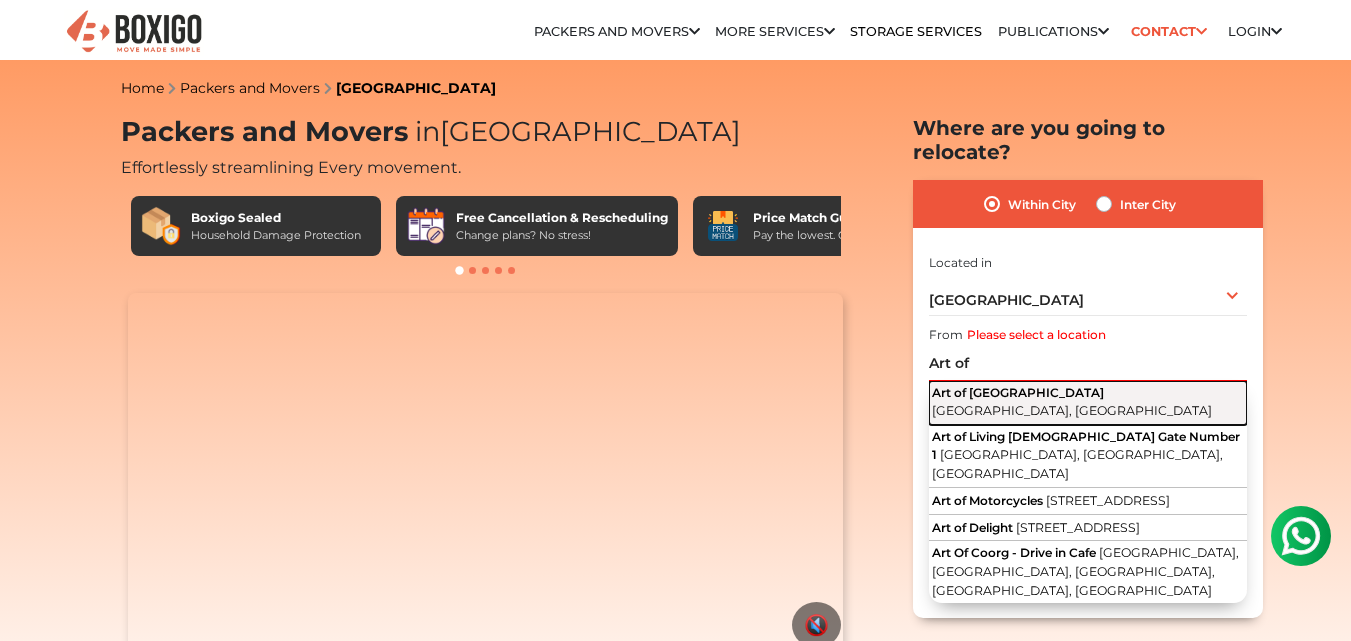 click on "Art of [GEOGRAPHIC_DATA]" at bounding box center (1018, 392) 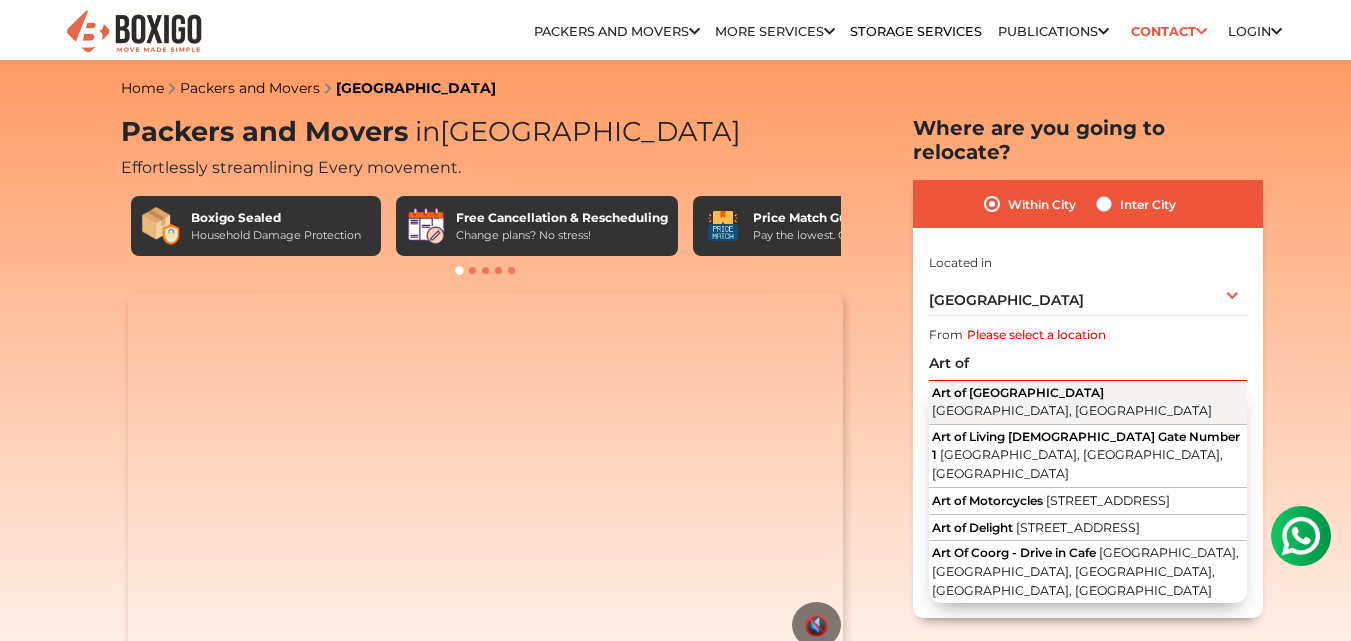 type on "Art of [GEOGRAPHIC_DATA], [GEOGRAPHIC_DATA]" 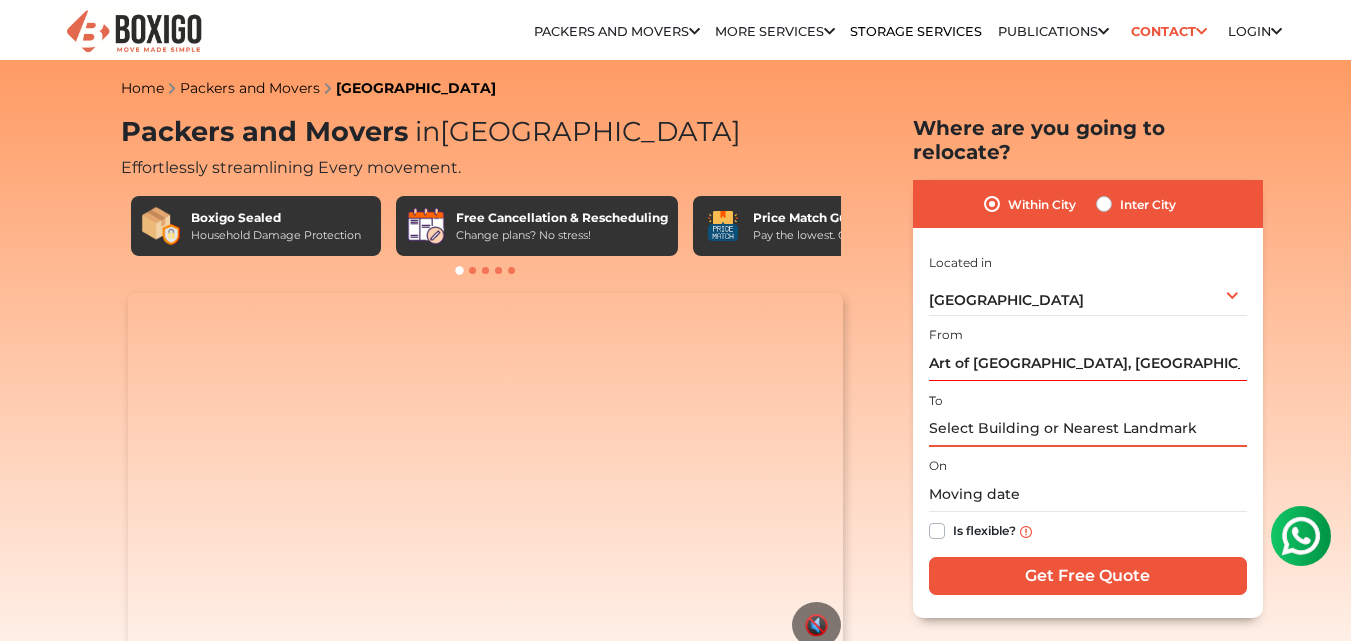 click at bounding box center [1088, 429] 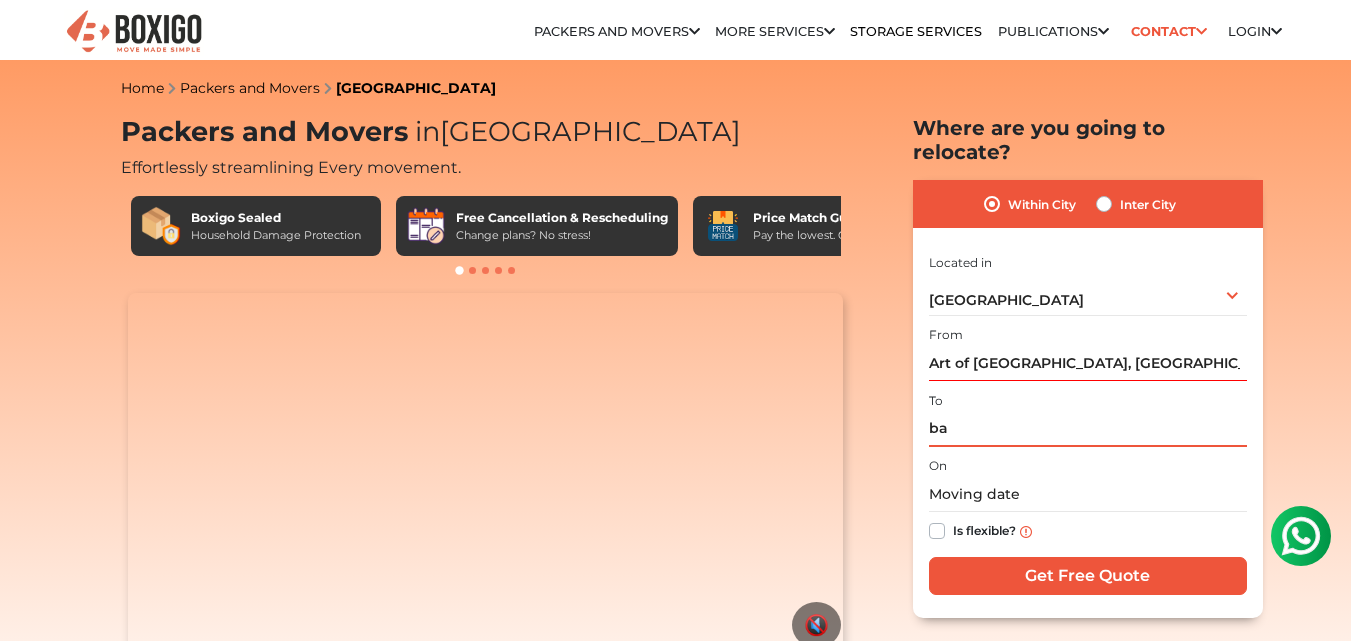type on "b" 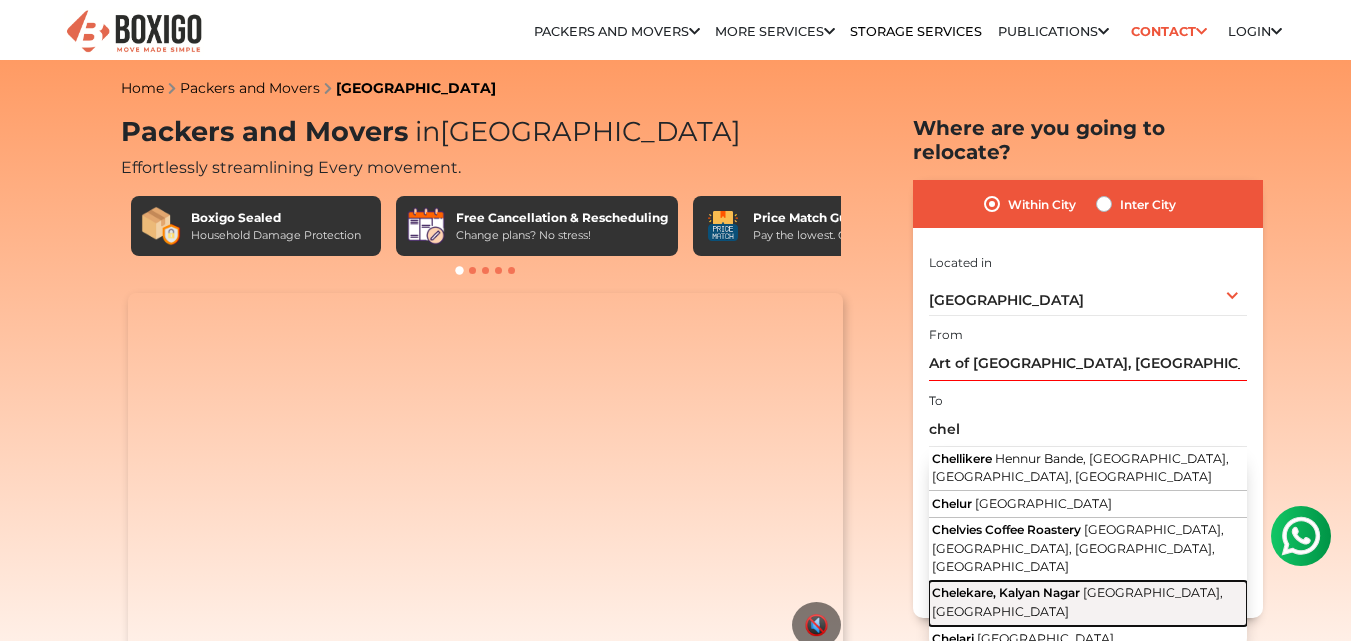 click on "Chelekare, Kalyan Nagar" at bounding box center [1006, 592] 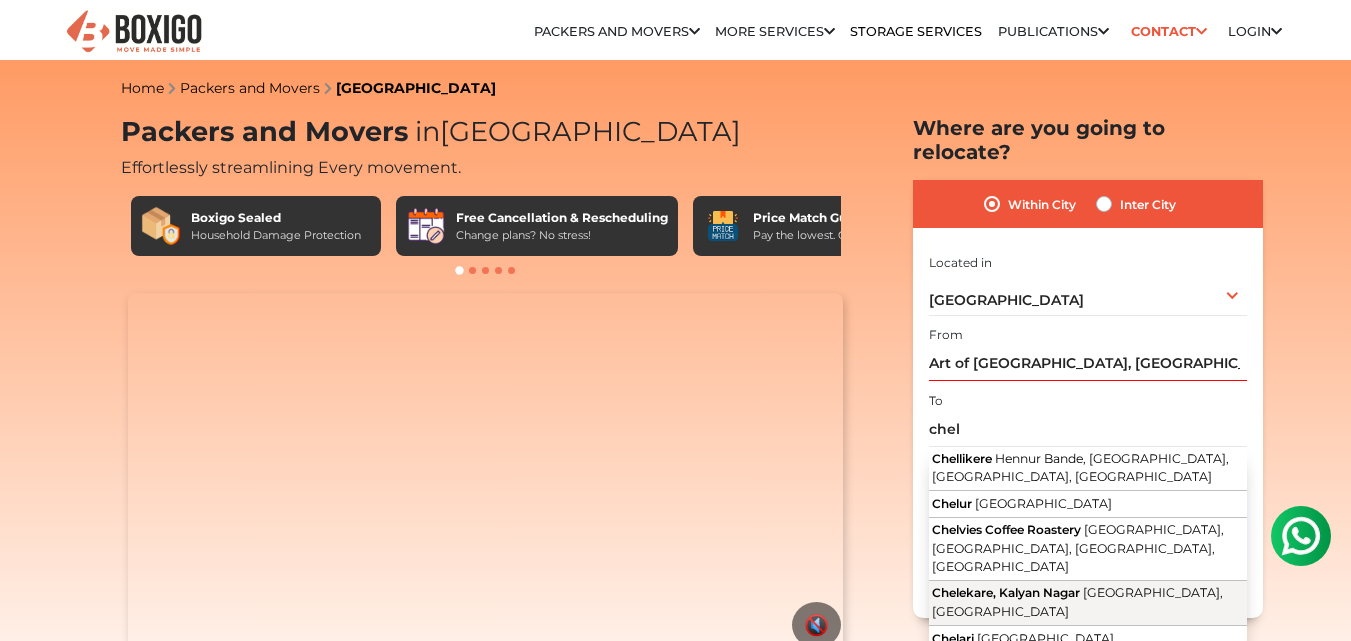type on "Chelekare, Kalyan Nagar, Bengaluru, Karnataka" 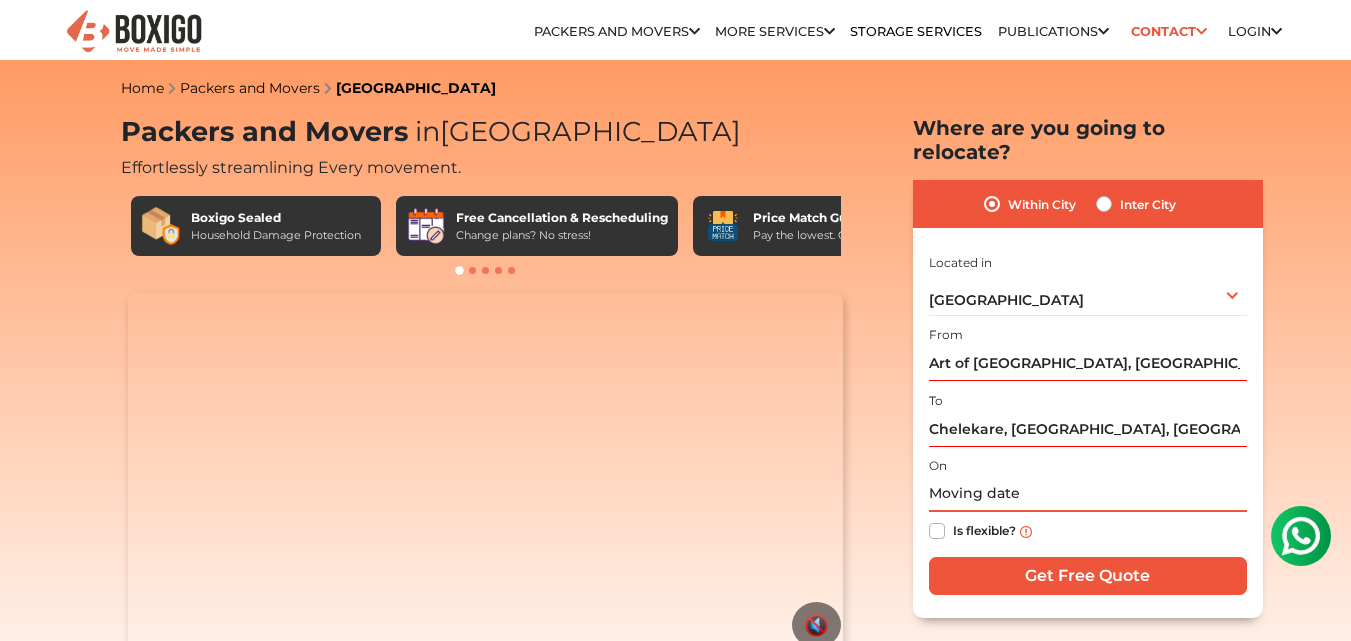 click at bounding box center (1088, 494) 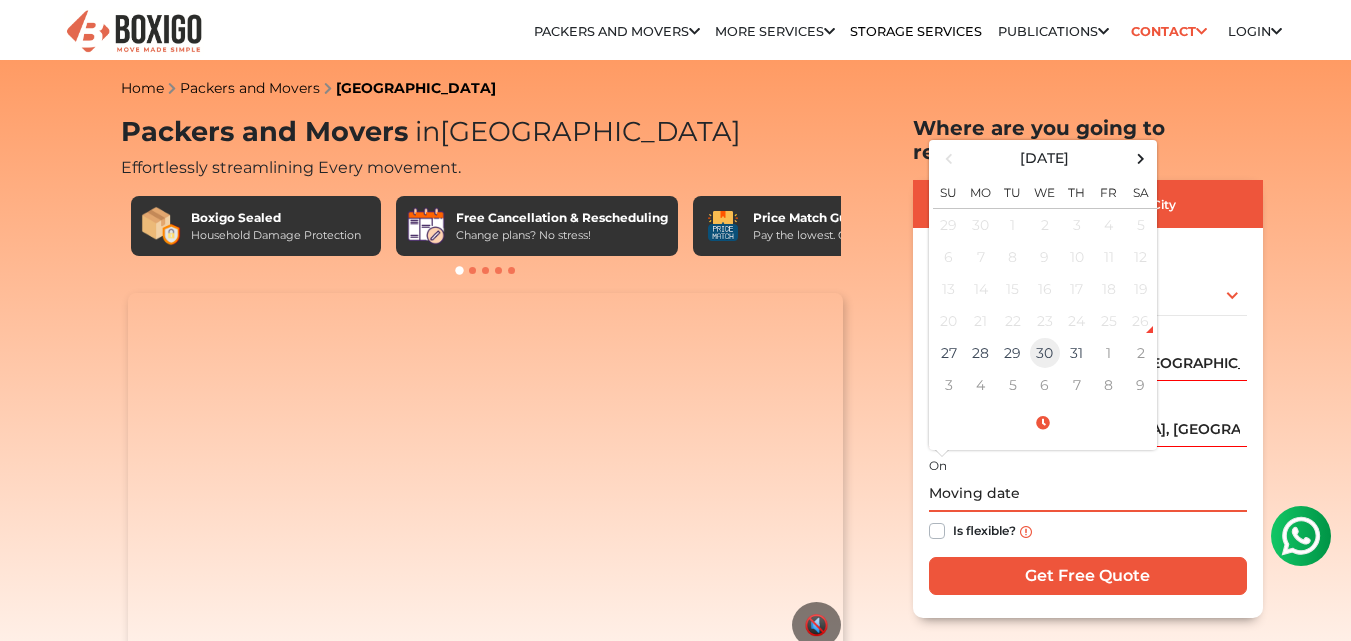 click on "30" at bounding box center [1045, 353] 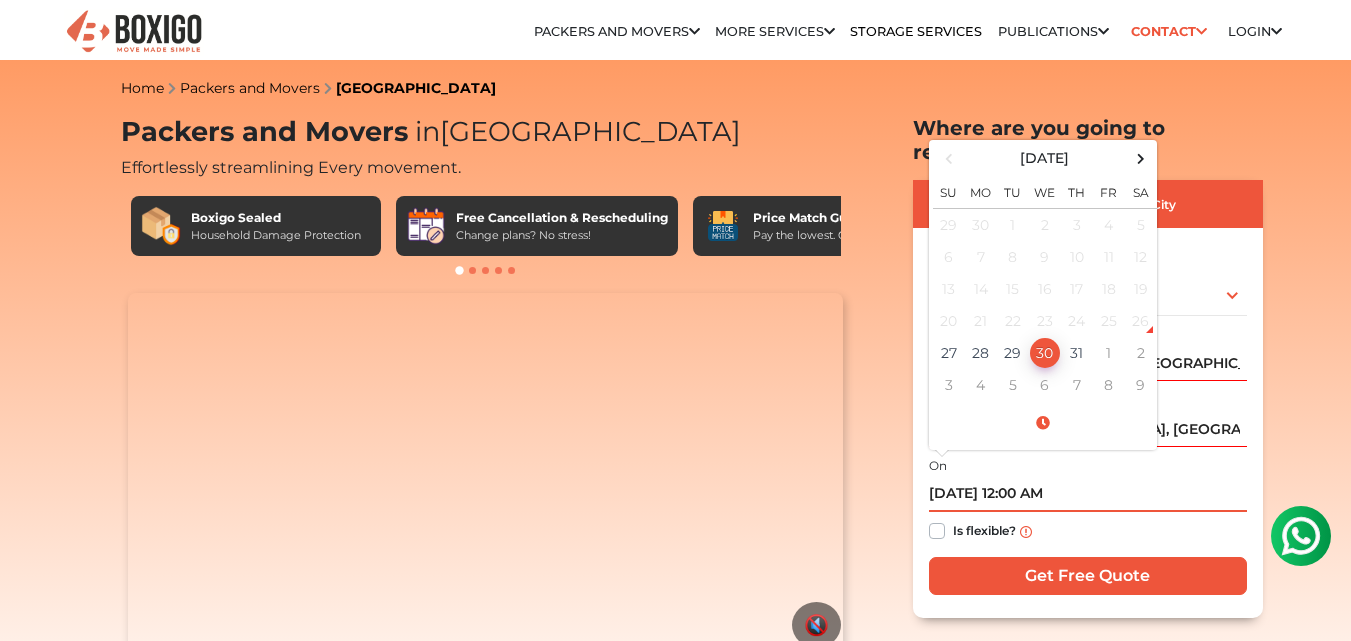 click on "07/30/2025 12:00 AM" at bounding box center (1088, 494) 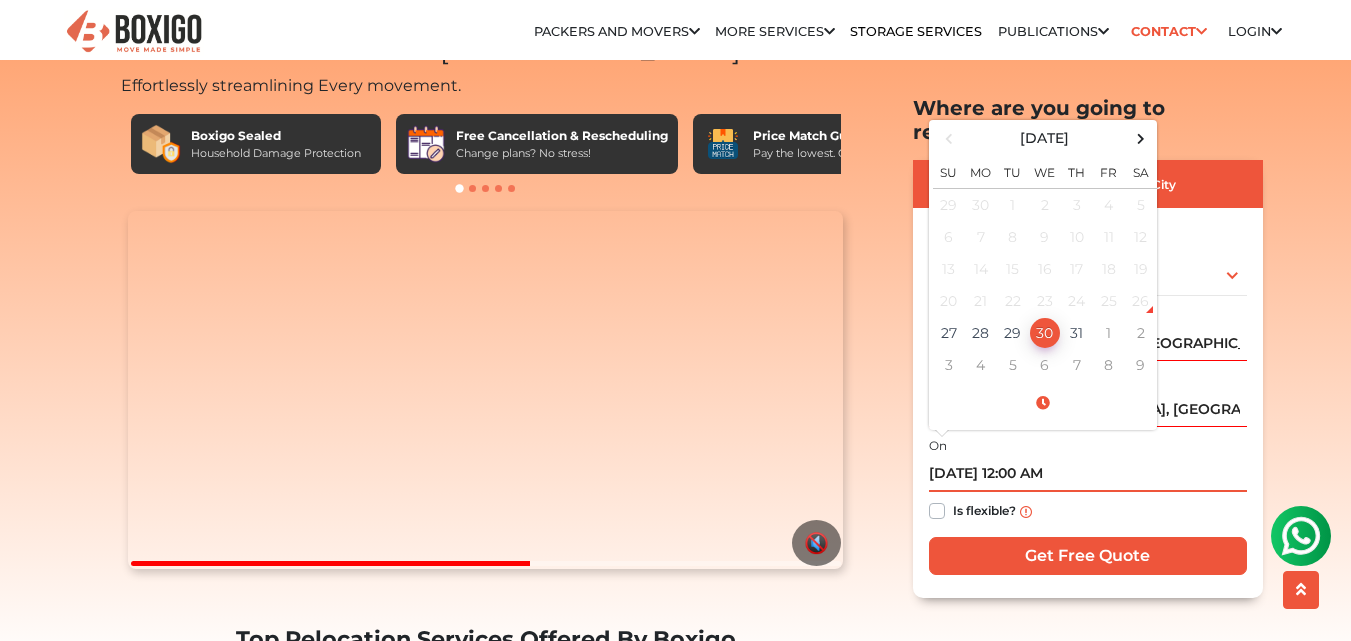scroll, scrollTop: 100, scrollLeft: 0, axis: vertical 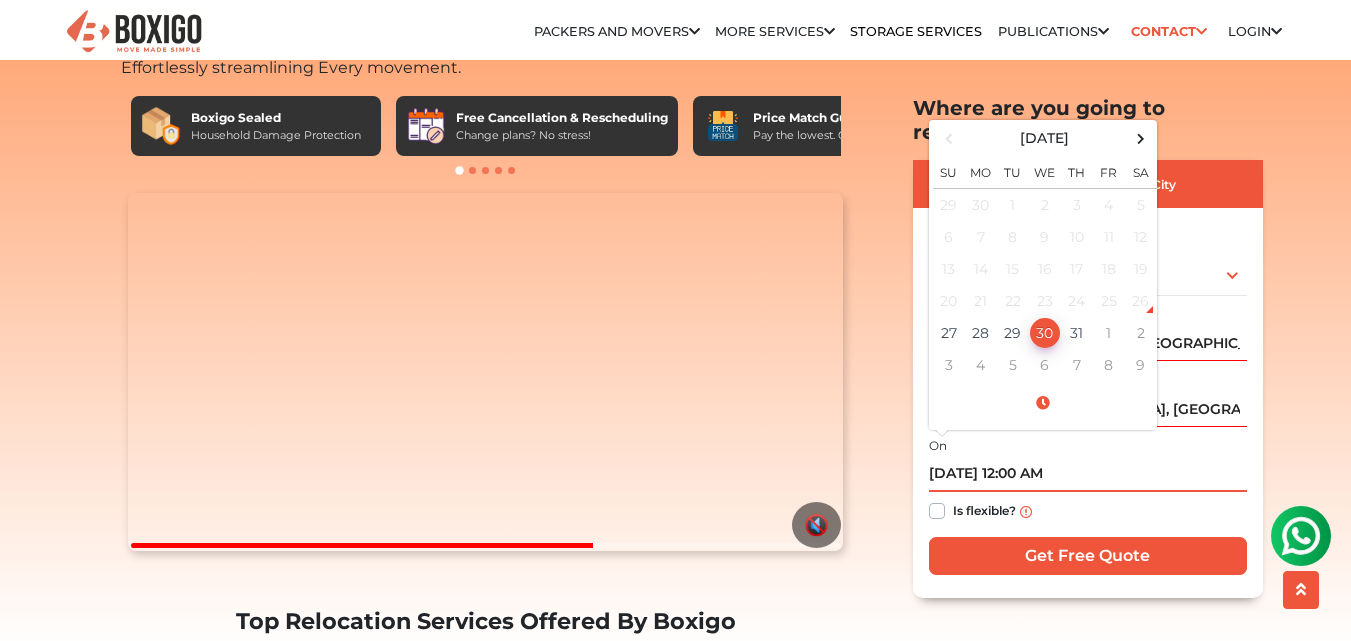 click on "07/30/2025 12:00 AM" at bounding box center (1088, 474) 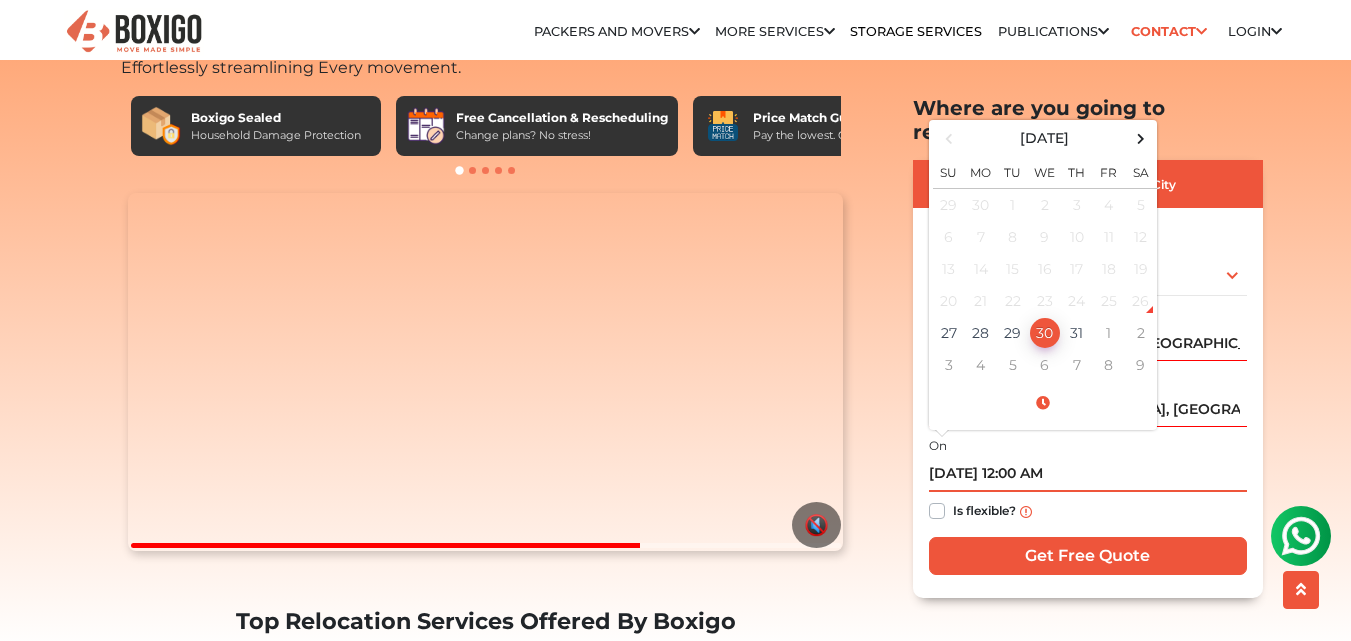 drag, startPoint x: 1013, startPoint y: 449, endPoint x: 1025, endPoint y: 448, distance: 12.0415945 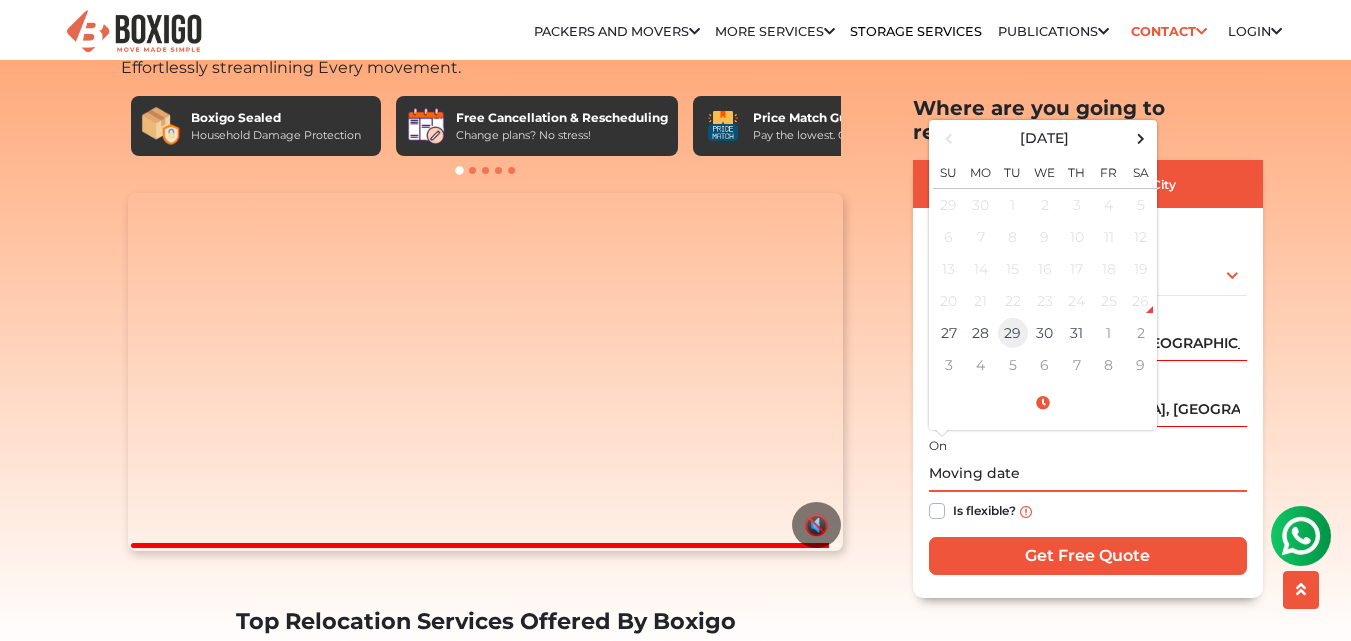 click on "29" at bounding box center [1013, 333] 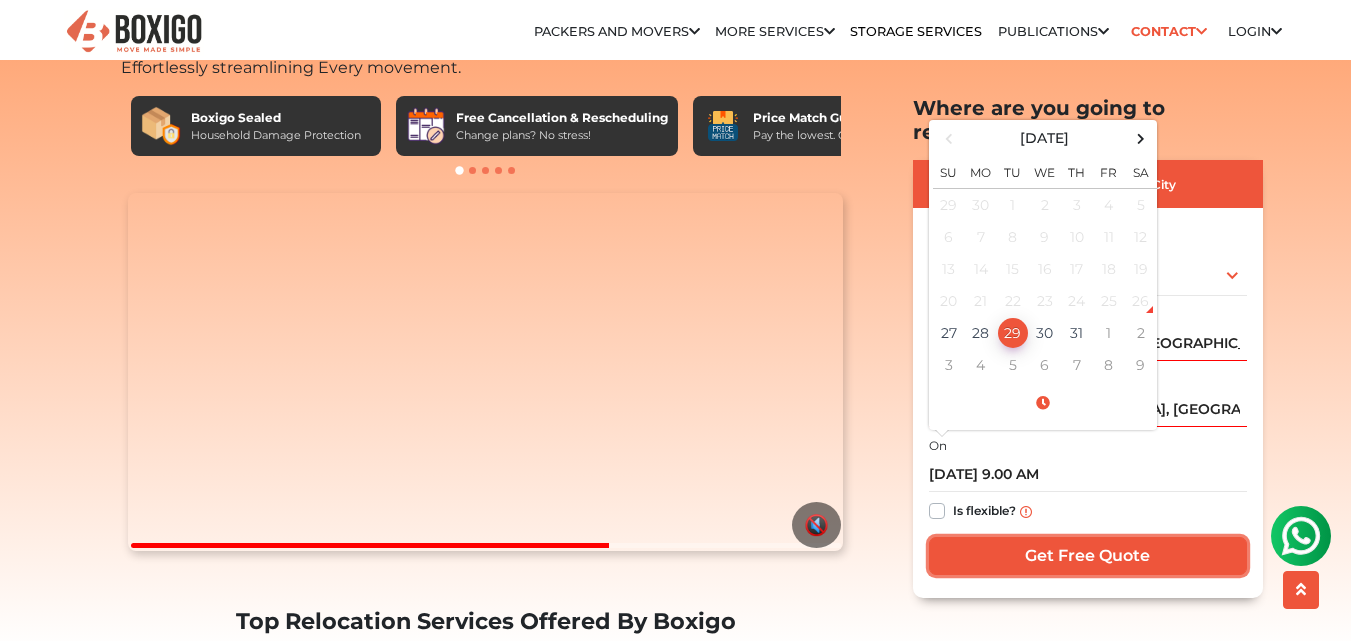 type on "07/29/2025 9:00 AM" 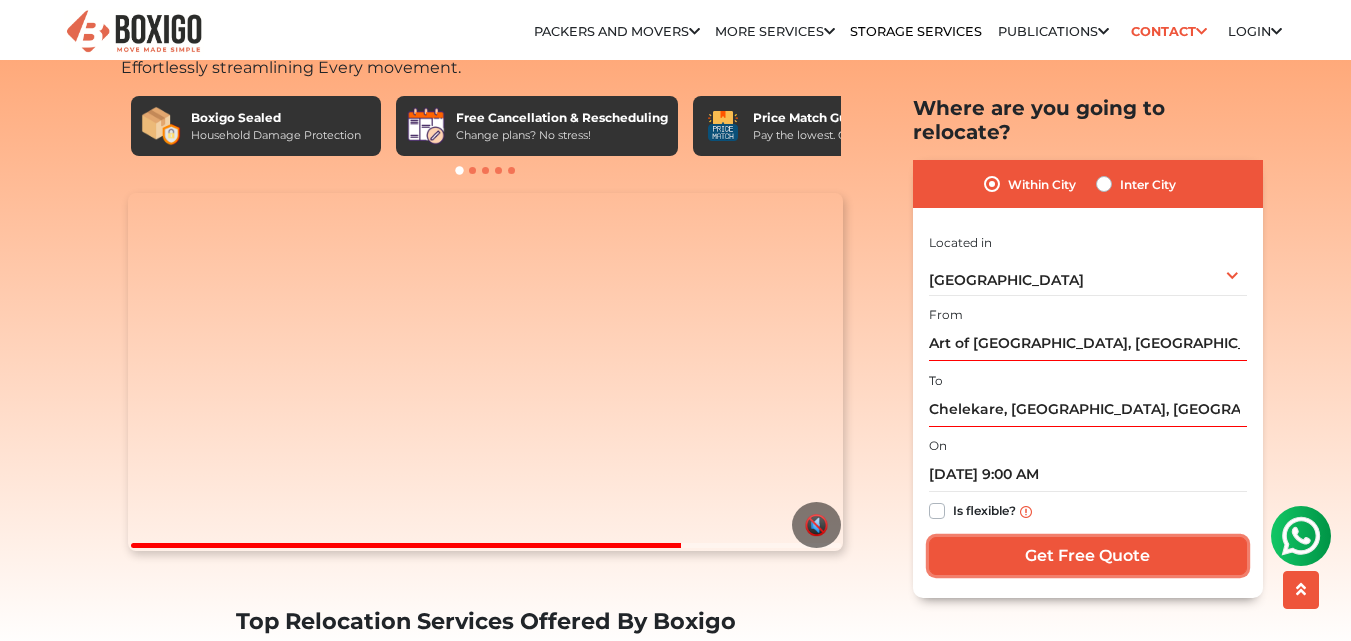 click on "Get Free Quote" at bounding box center [1088, 556] 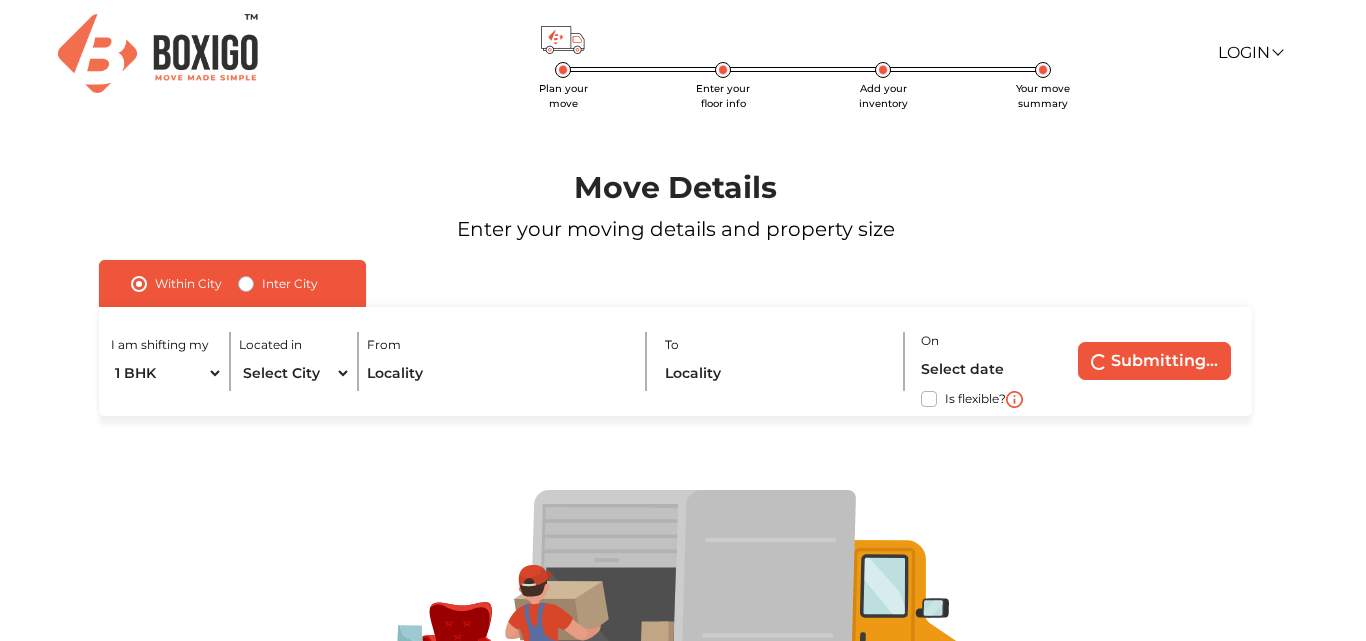 scroll, scrollTop: 0, scrollLeft: 0, axis: both 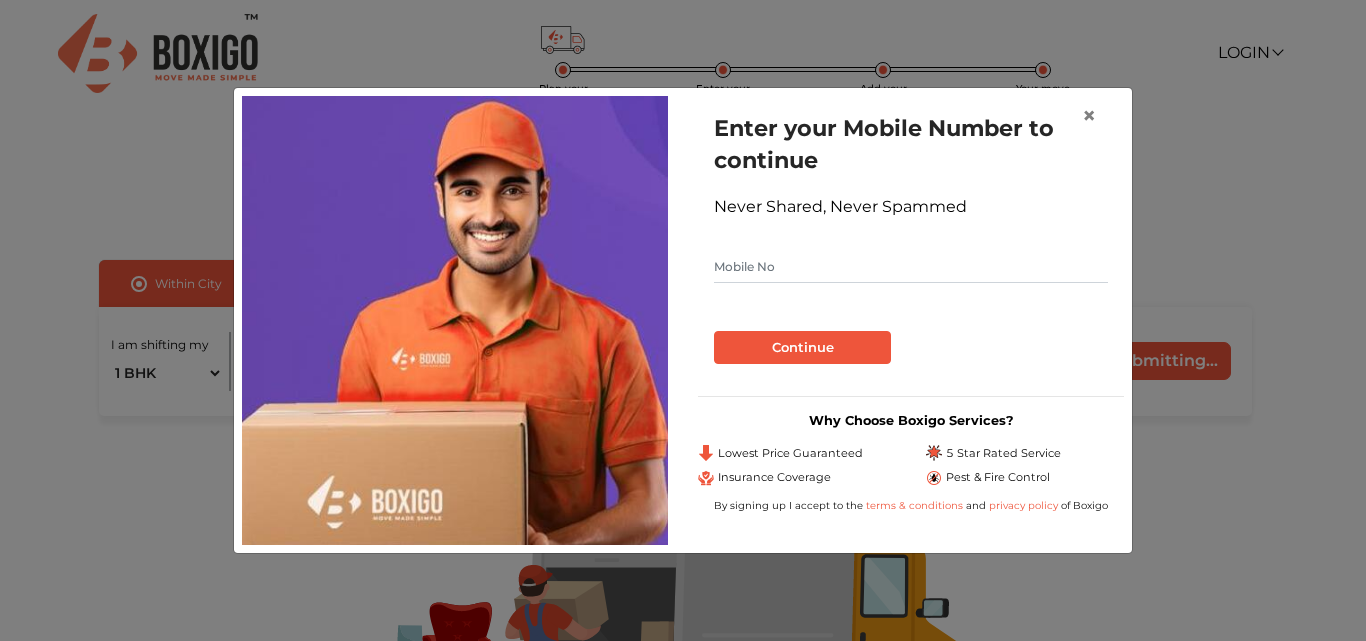click at bounding box center (911, 267) 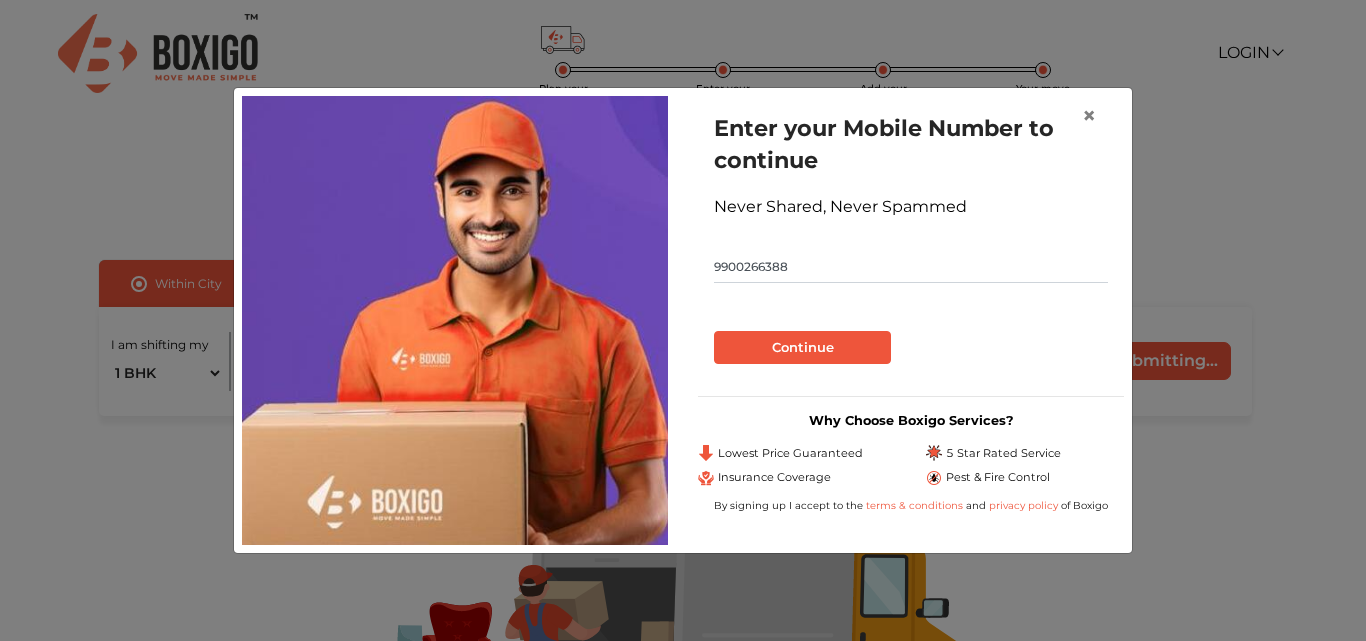 type on "9900266388" 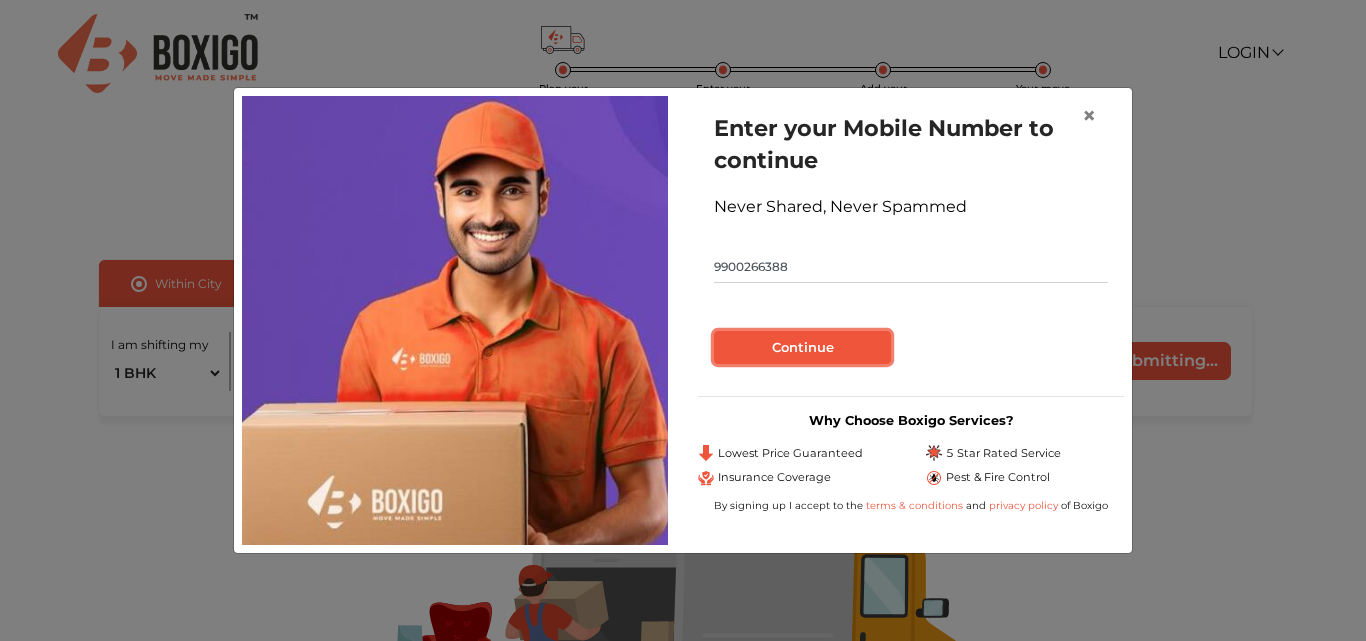 click on "Continue" at bounding box center [802, 348] 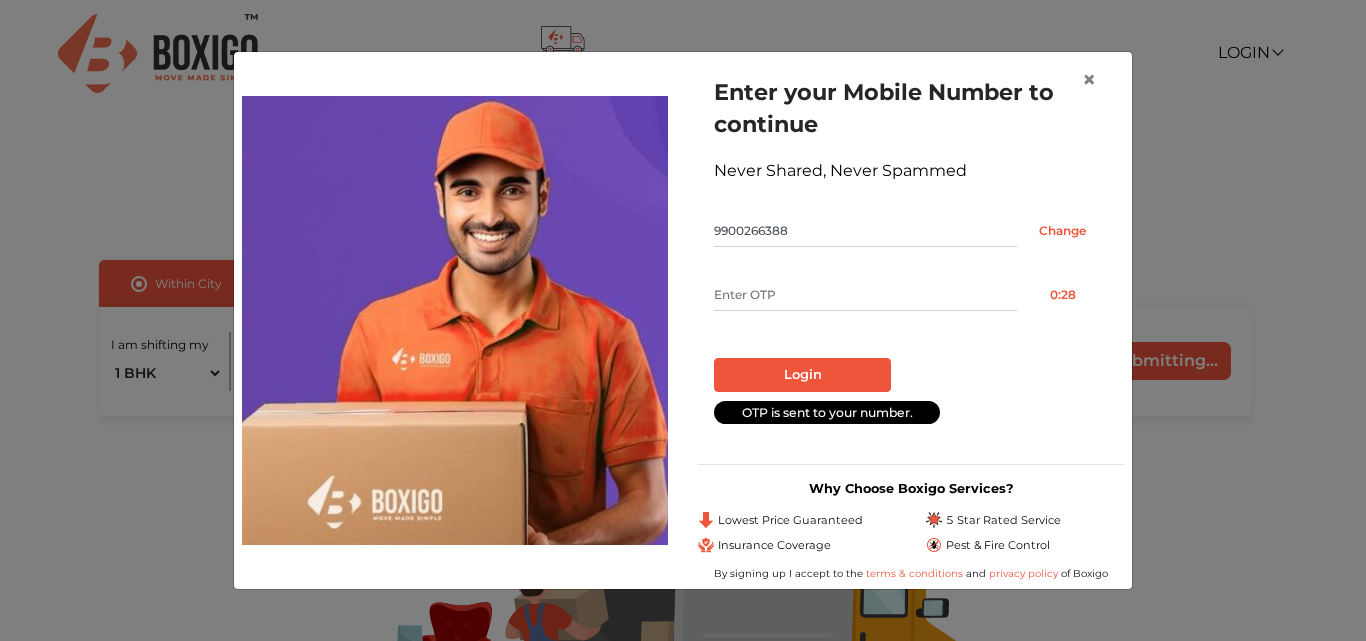 click at bounding box center [865, 295] 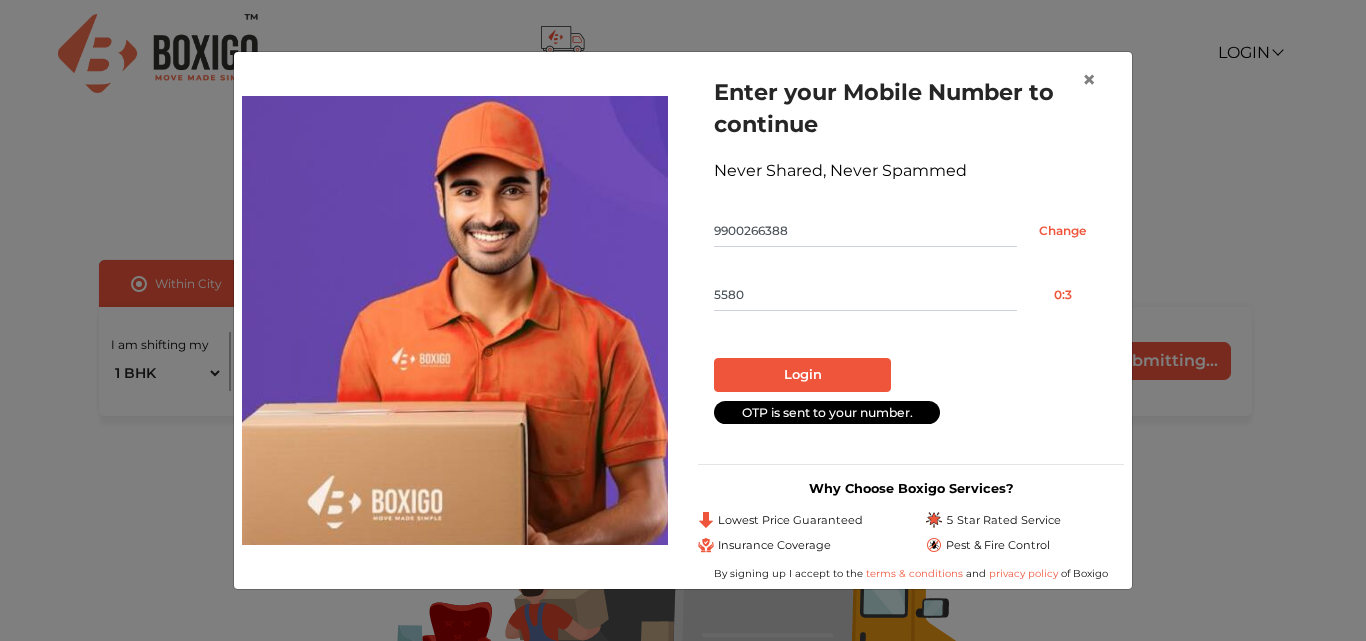 type on "5580" 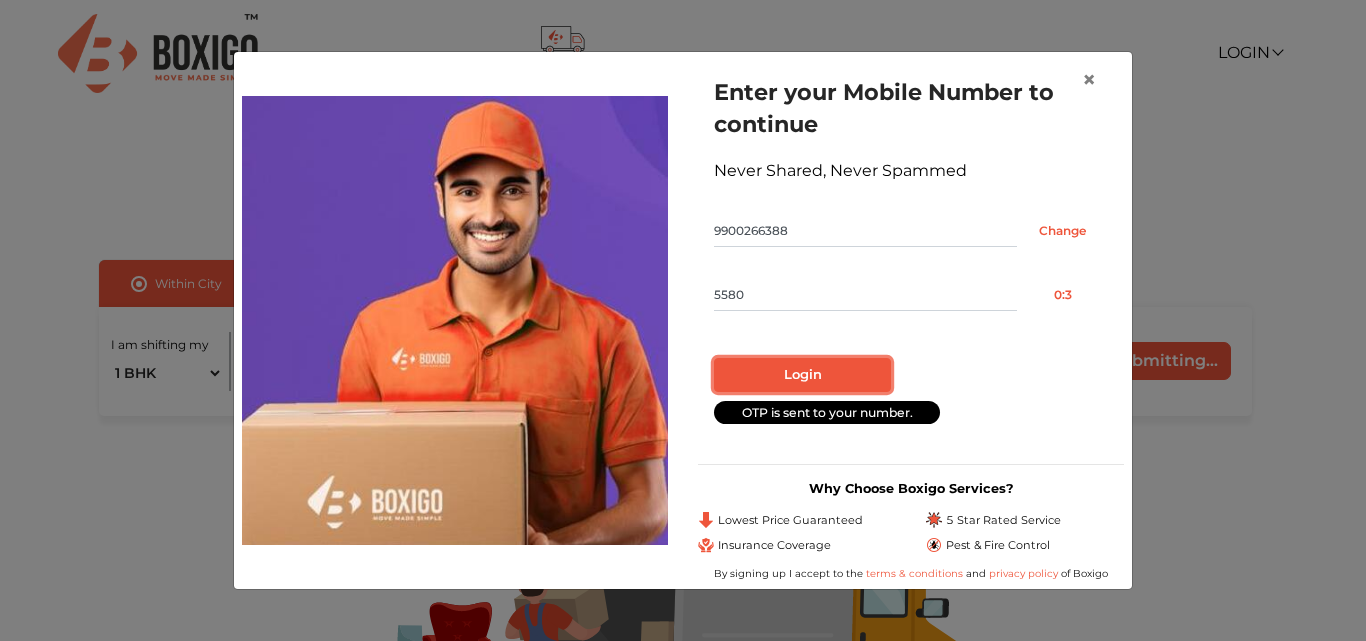 click on "Login" at bounding box center [802, 375] 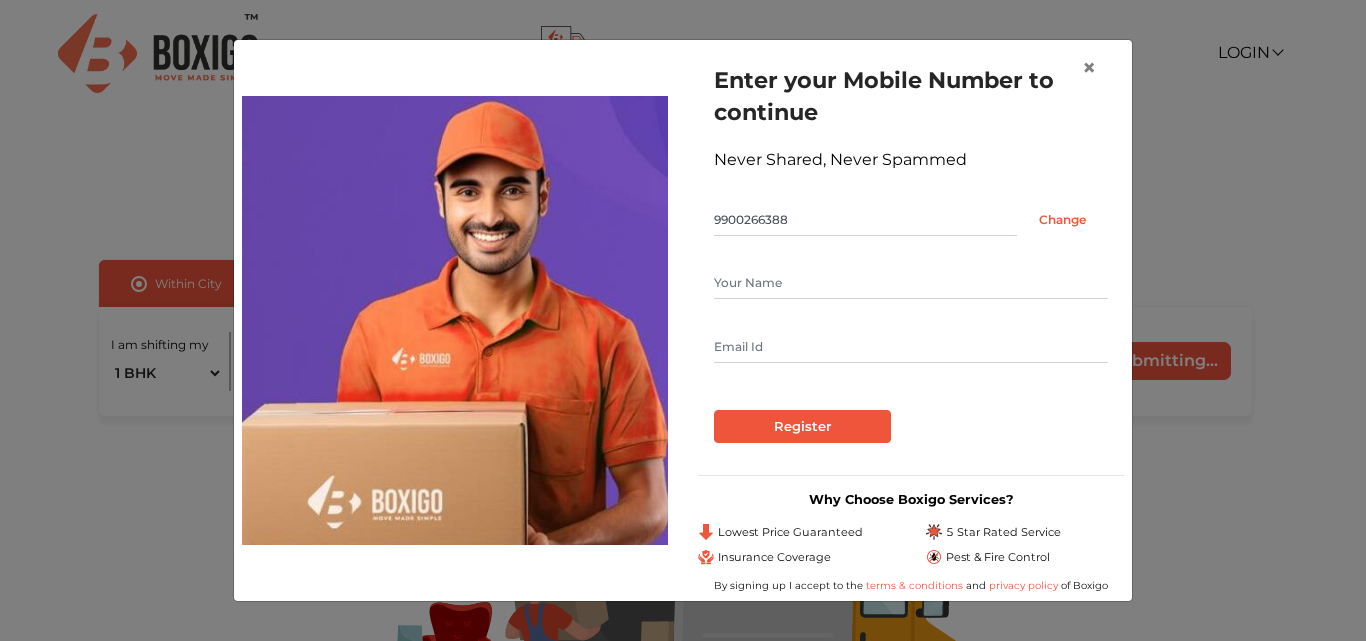click at bounding box center (911, 283) 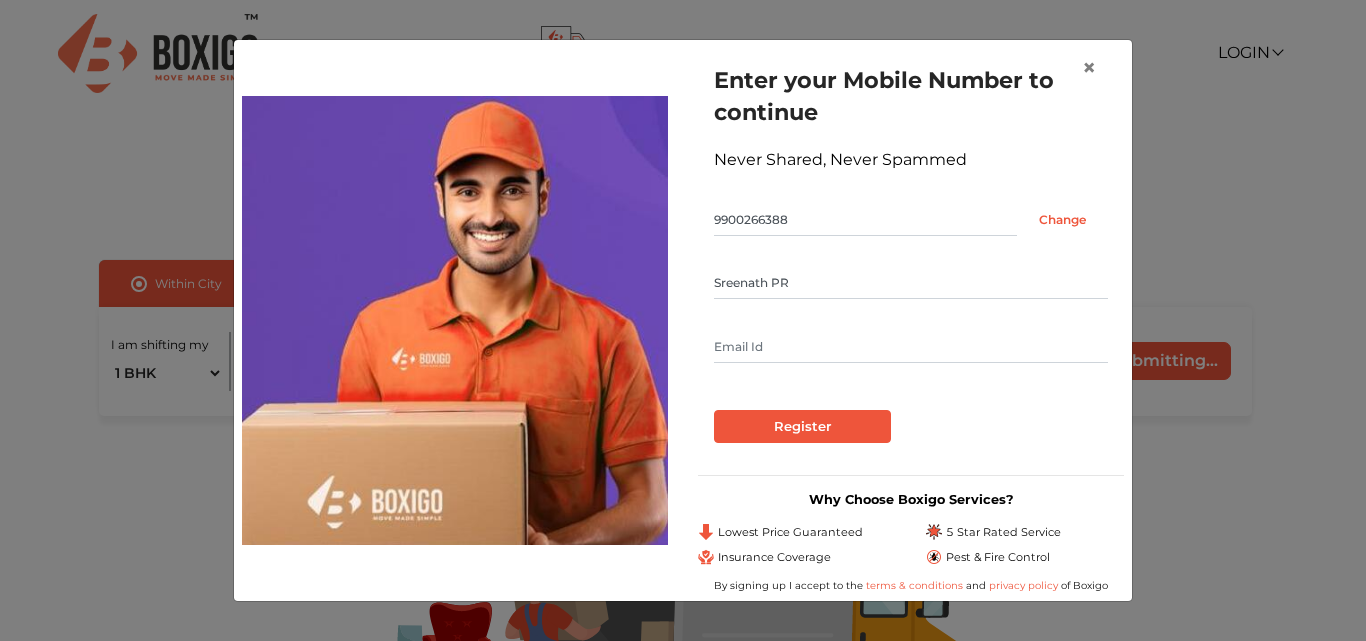 type on "Sreenath PR" 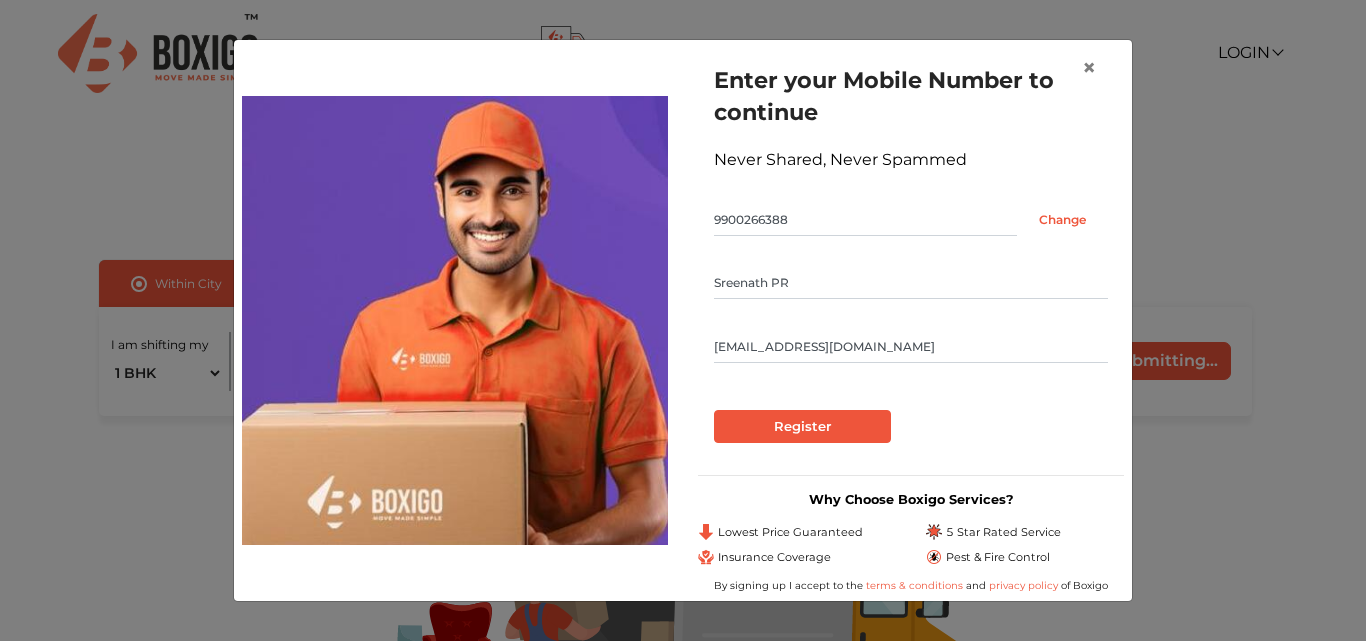 click on "[EMAIL_ADDRESS][DOMAIN_NAME]" at bounding box center [911, 347] 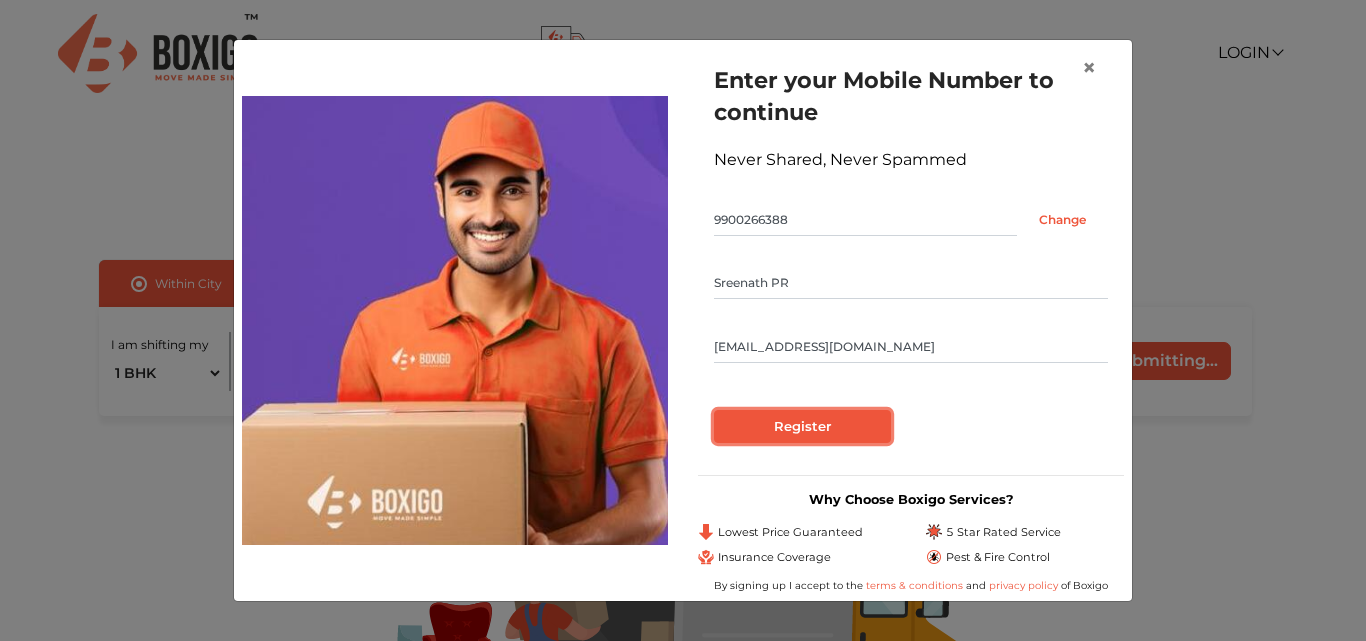 click on "Register" at bounding box center [802, 427] 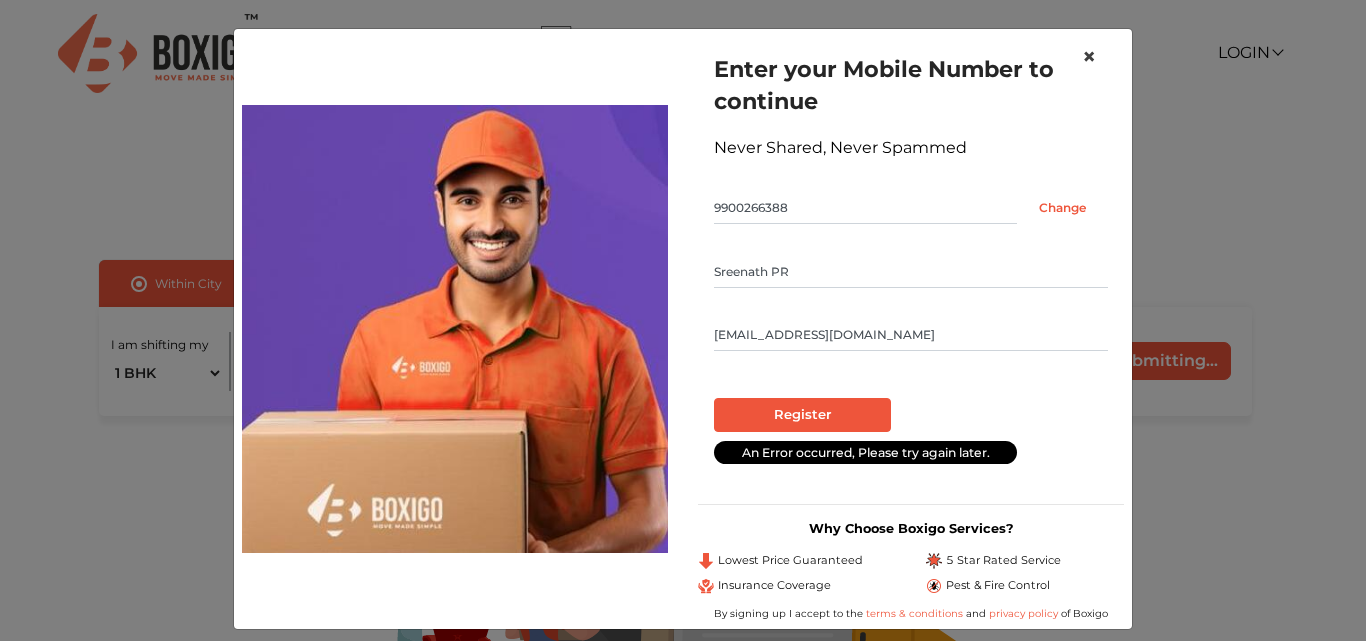 click on "×" at bounding box center (1089, 56) 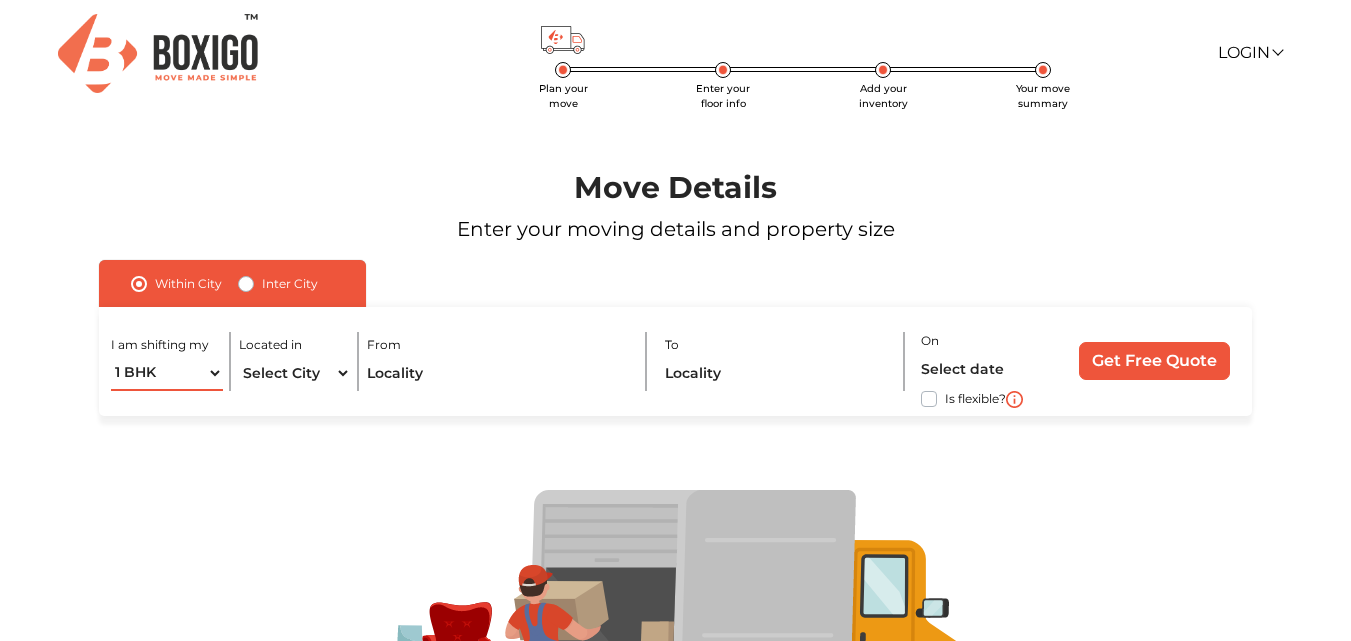 click on "1 BHK 2 BHK 3 BHK 3 + BHK FEW ITEMS" at bounding box center [167, 373] 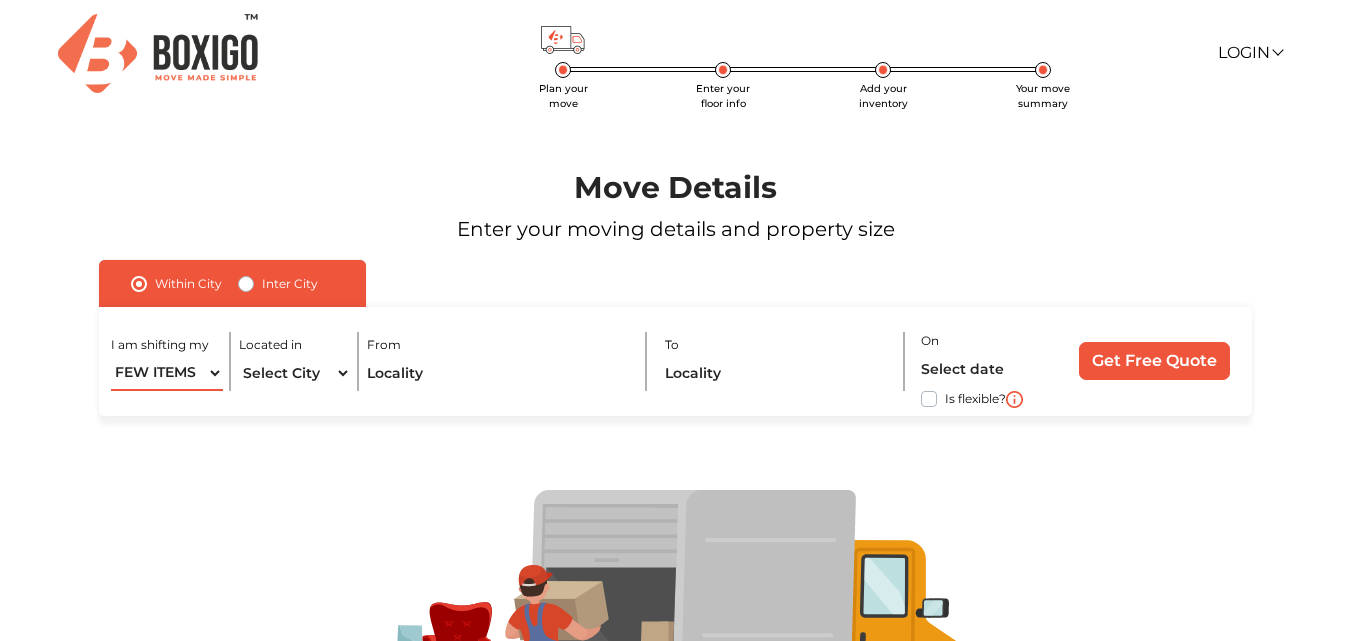 click on "1 BHK 2 BHK 3 BHK 3 + BHK FEW ITEMS" at bounding box center [167, 373] 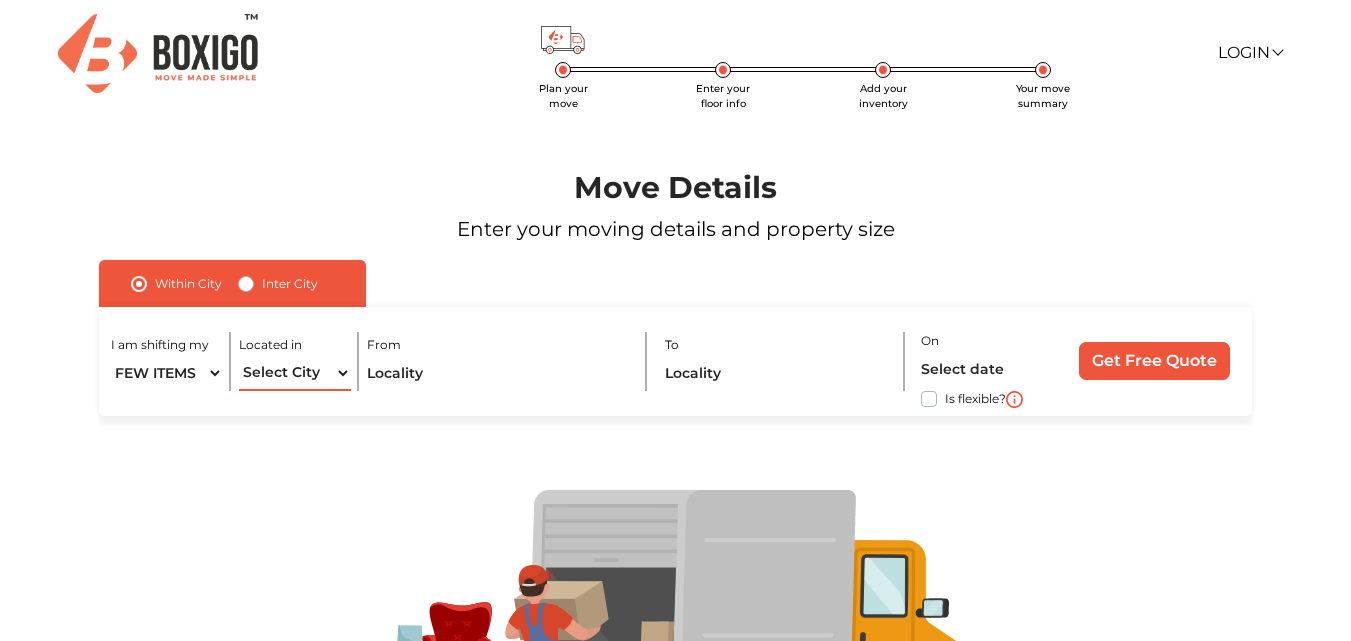 click on "Select City [GEOGRAPHIC_DATA] [GEOGRAPHIC_DATA] [GEOGRAPHIC_DATA] [GEOGRAPHIC_DATA] [GEOGRAPHIC_DATA] [GEOGRAPHIC_DATA] [GEOGRAPHIC_DATA] [GEOGRAPHIC_DATA] [GEOGRAPHIC_DATA] [GEOGRAPHIC_DATA] [GEOGRAPHIC_DATA] [GEOGRAPHIC_DATA] [GEOGRAPHIC_DATA] [GEOGRAPHIC_DATA] [GEOGRAPHIC_DATA] & [GEOGRAPHIC_DATA] [GEOGRAPHIC_DATA] [GEOGRAPHIC_DATA] [GEOGRAPHIC_DATA] [GEOGRAPHIC_DATA] [GEOGRAPHIC_DATA] [GEOGRAPHIC_DATA] [GEOGRAPHIC_DATA] [GEOGRAPHIC_DATA] [GEOGRAPHIC_DATA] [GEOGRAPHIC_DATA] [GEOGRAPHIC_DATA] [GEOGRAPHIC_DATA] [GEOGRAPHIC_DATA] [GEOGRAPHIC_DATA] [GEOGRAPHIC_DATA] [GEOGRAPHIC_DATA] [GEOGRAPHIC_DATA] [GEOGRAPHIC_DATA] [GEOGRAPHIC_DATA] [GEOGRAPHIC_DATA] [GEOGRAPHIC_DATA]" at bounding box center [295, 373] 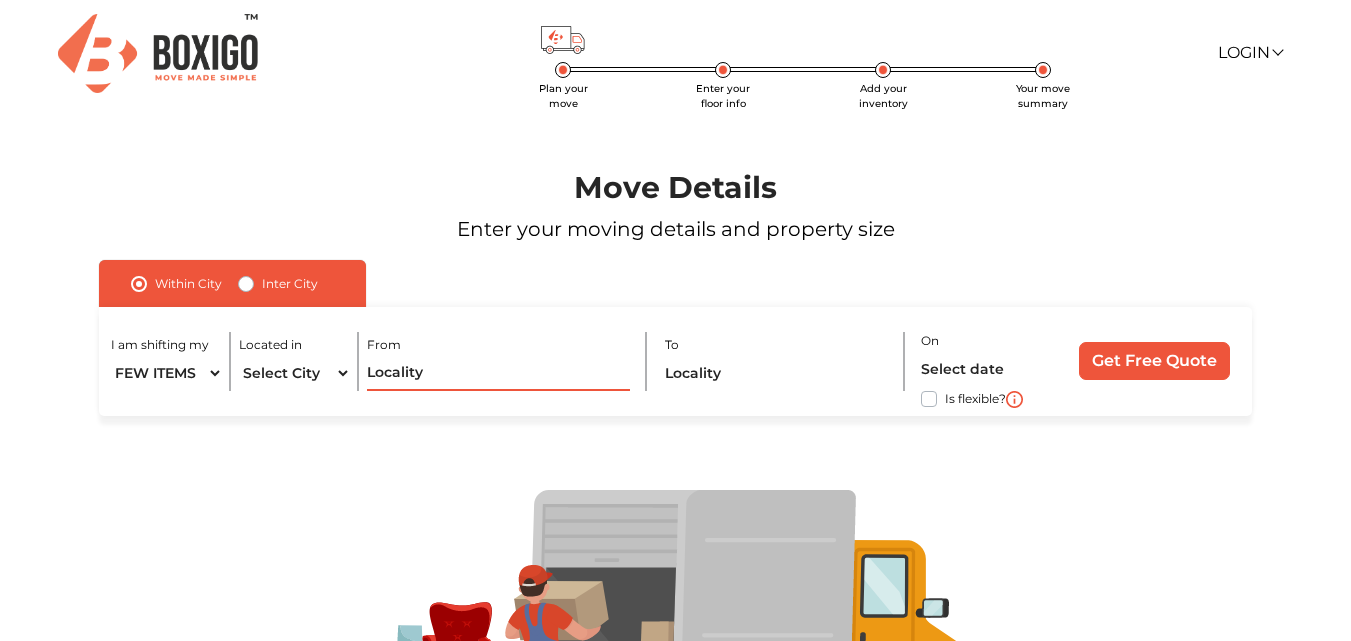 click at bounding box center (499, 373) 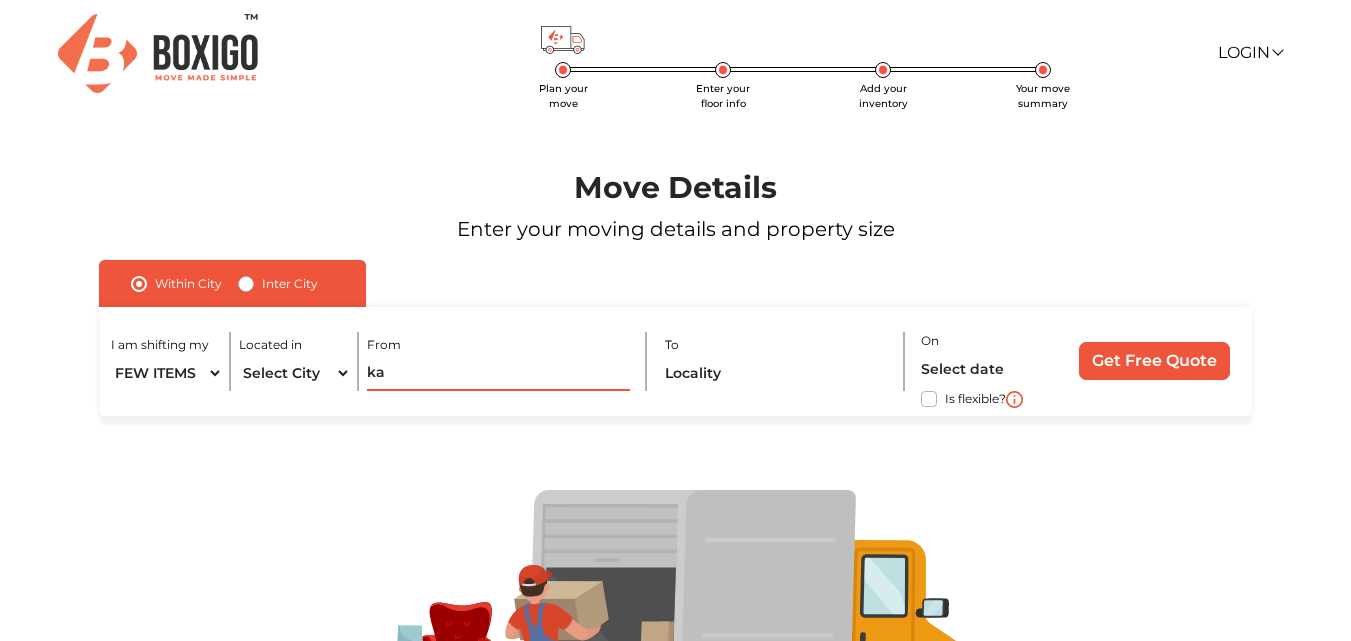 type on "k" 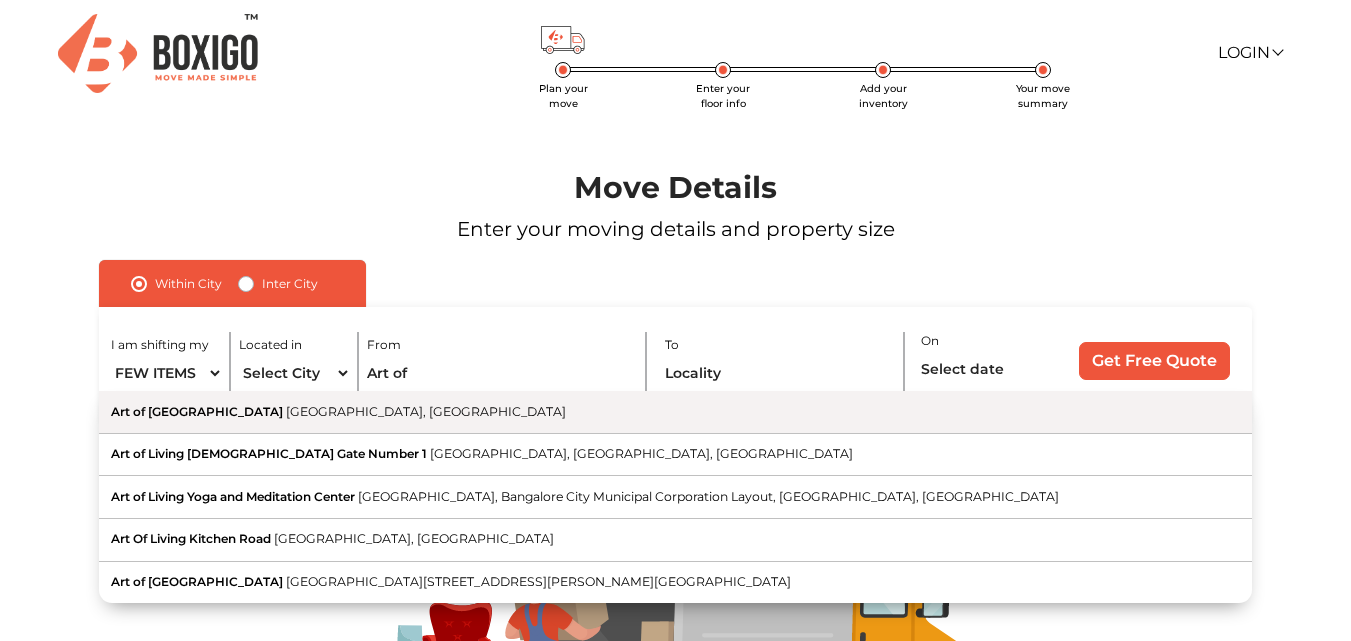 click on "[GEOGRAPHIC_DATA], [GEOGRAPHIC_DATA]" at bounding box center [426, 411] 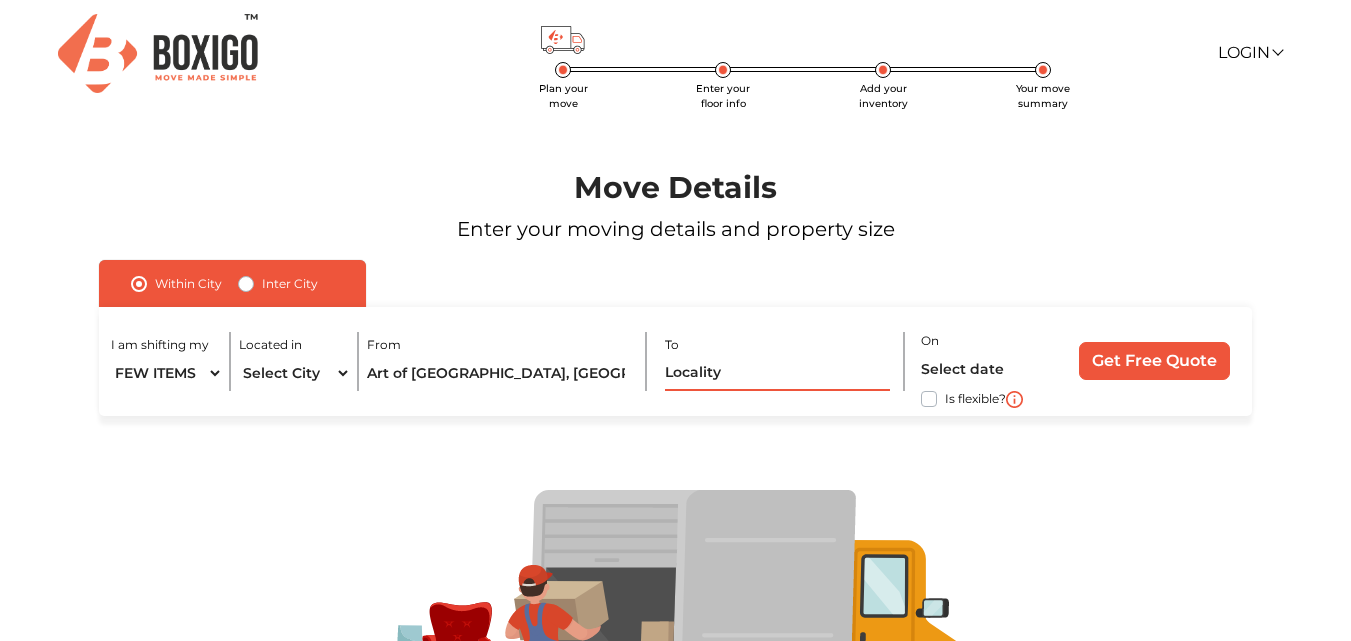 click at bounding box center [778, 373] 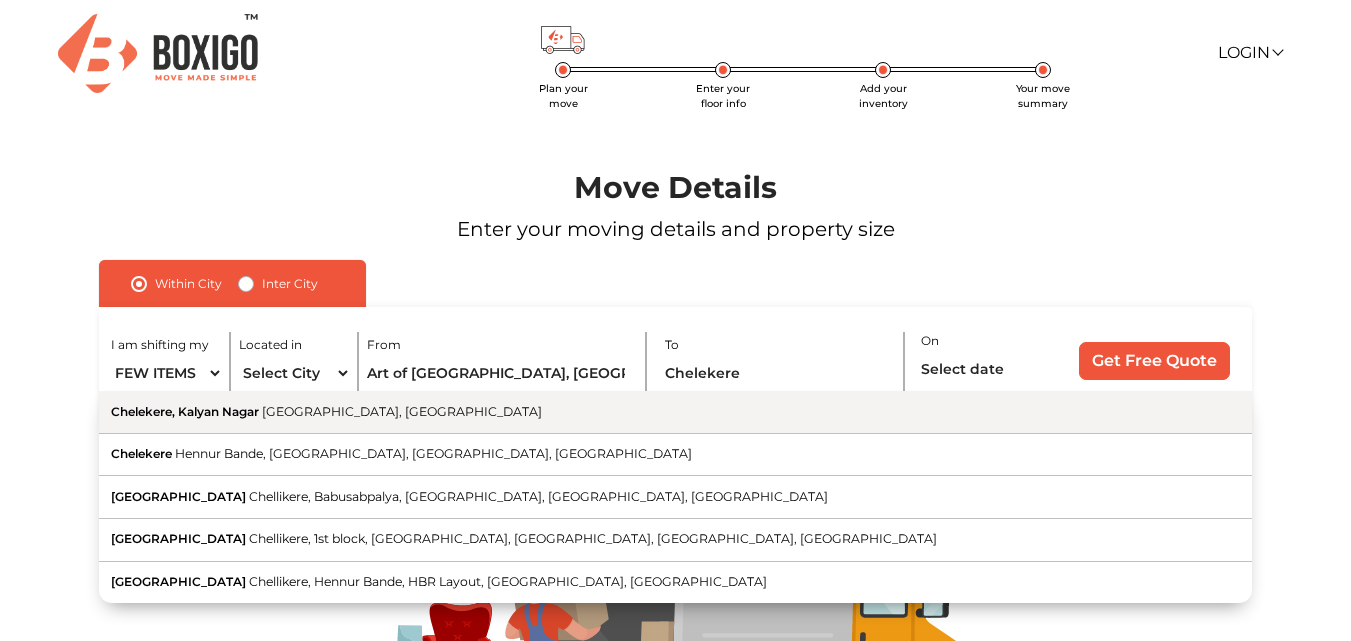 click on "Chelekere, [GEOGRAPHIC_DATA] [GEOGRAPHIC_DATA], [GEOGRAPHIC_DATA]" at bounding box center [675, 412] 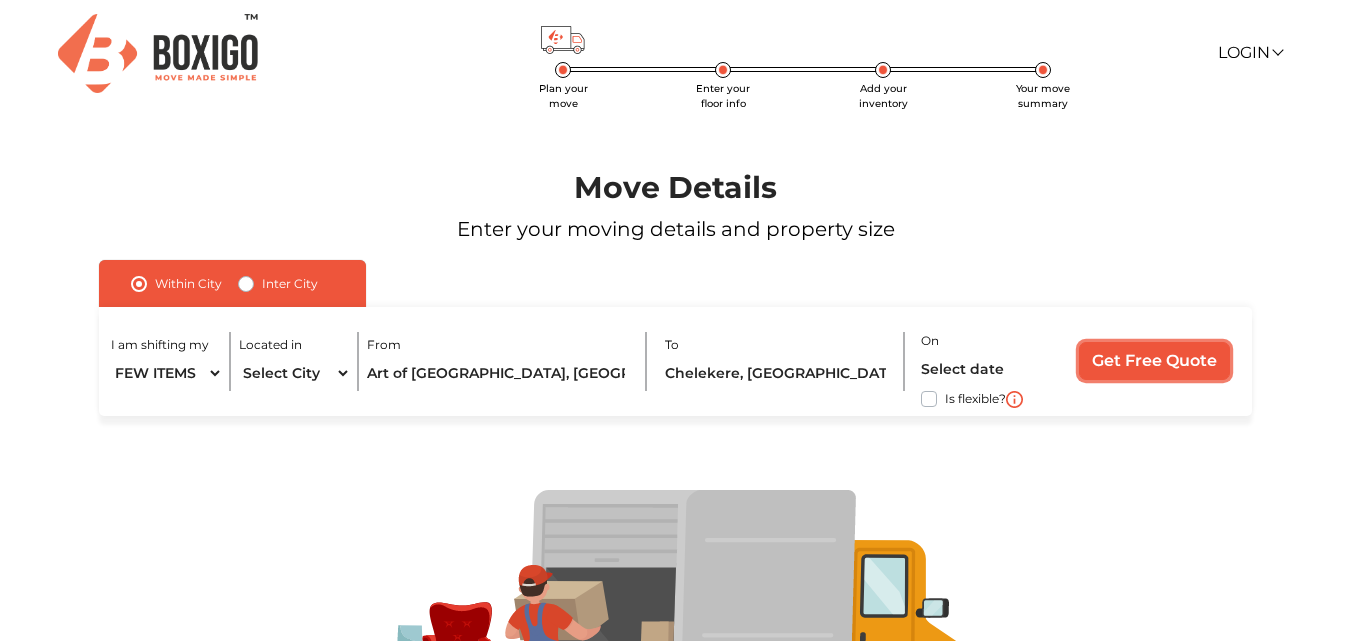 click on "Get Free Quote" at bounding box center [1154, 361] 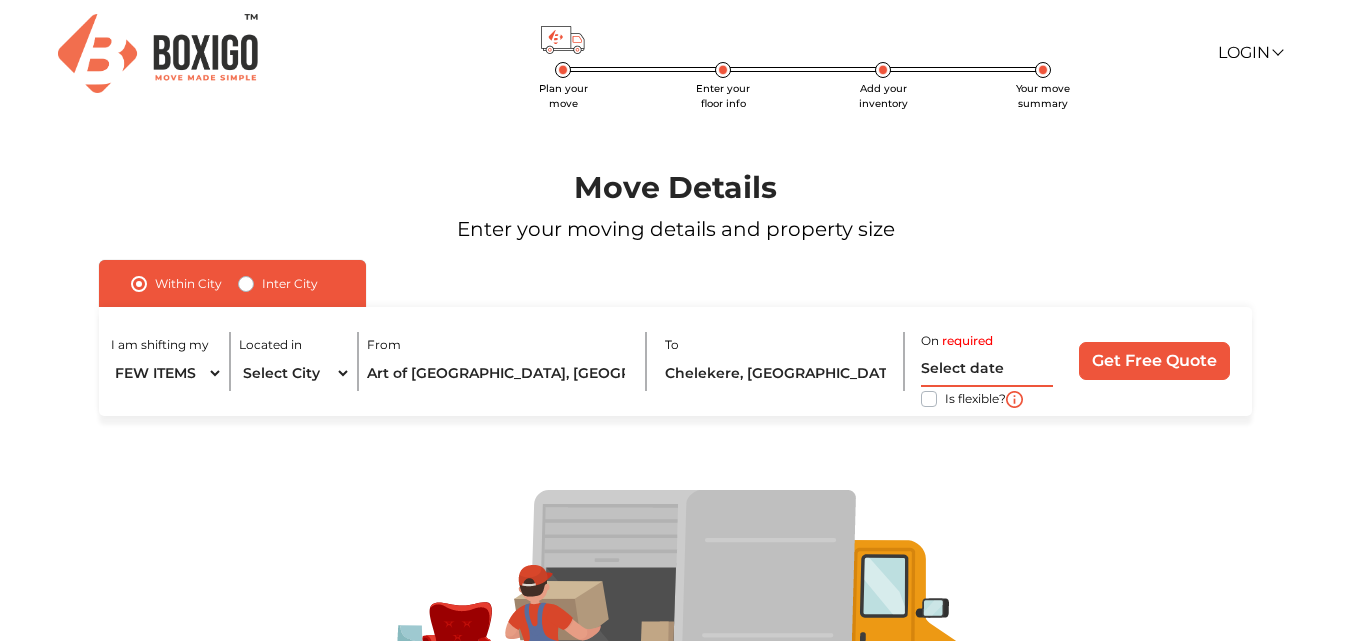 click at bounding box center [987, 369] 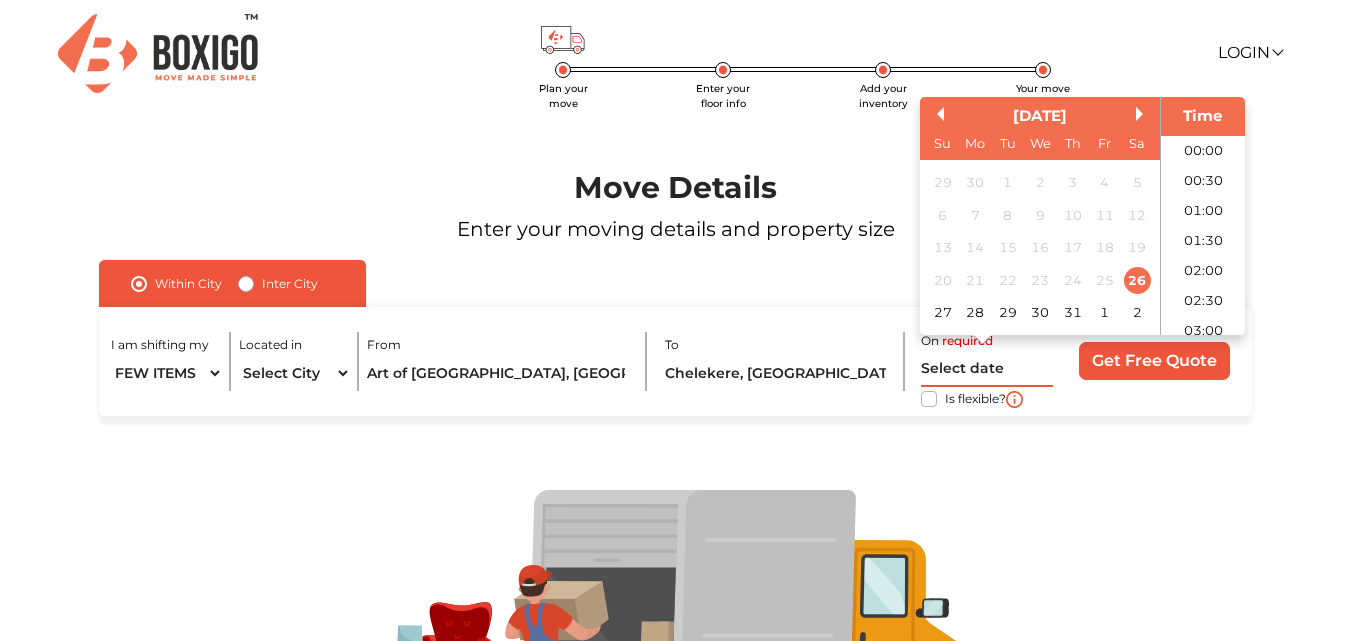 scroll, scrollTop: 816, scrollLeft: 0, axis: vertical 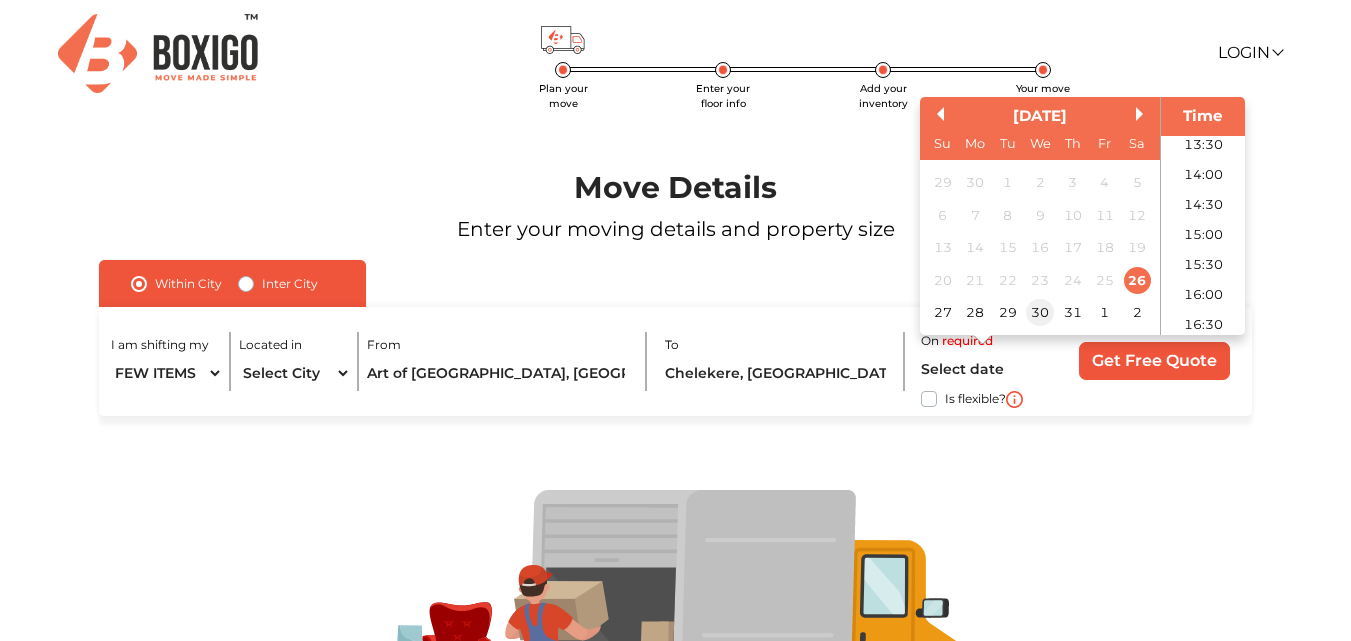 click on "30" at bounding box center (1040, 312) 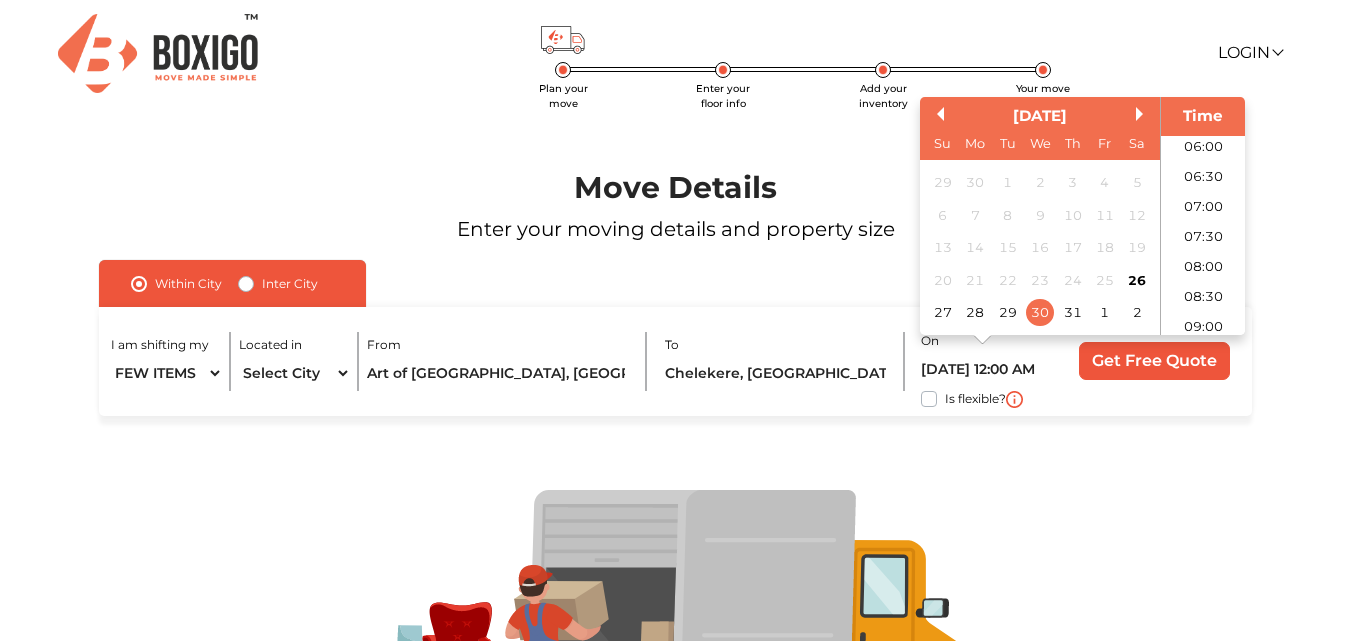 scroll, scrollTop: 417, scrollLeft: 0, axis: vertical 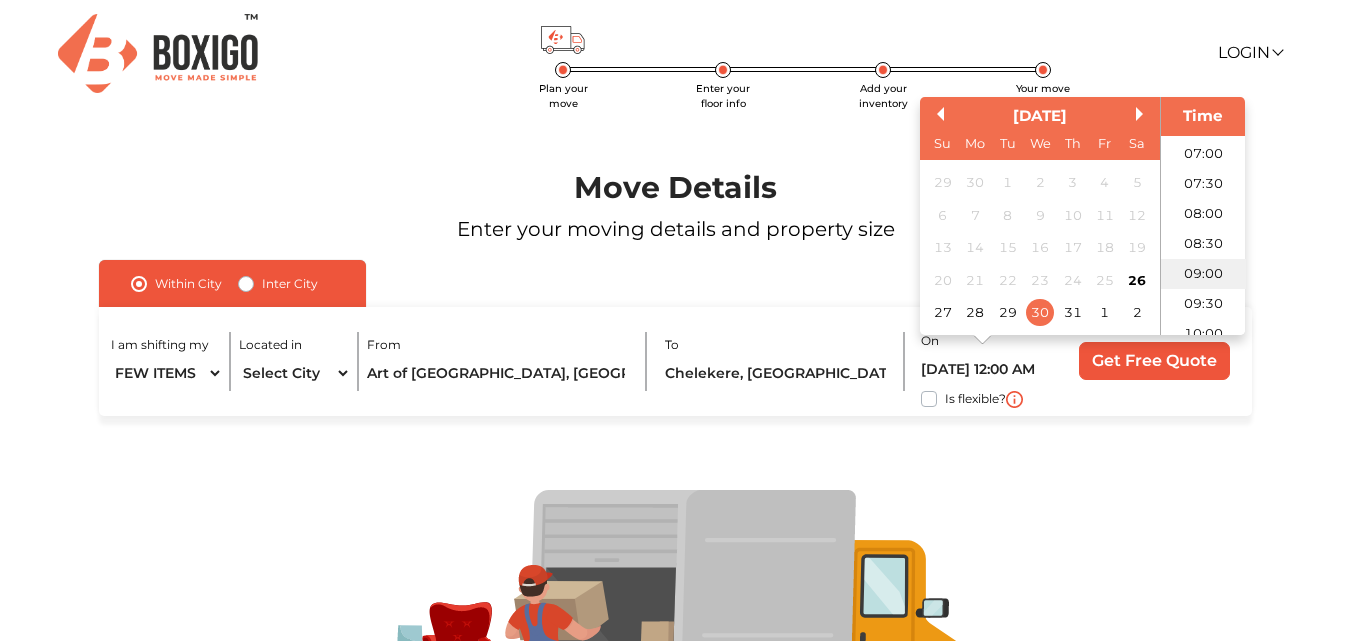 click on "09:00" at bounding box center (1203, 274) 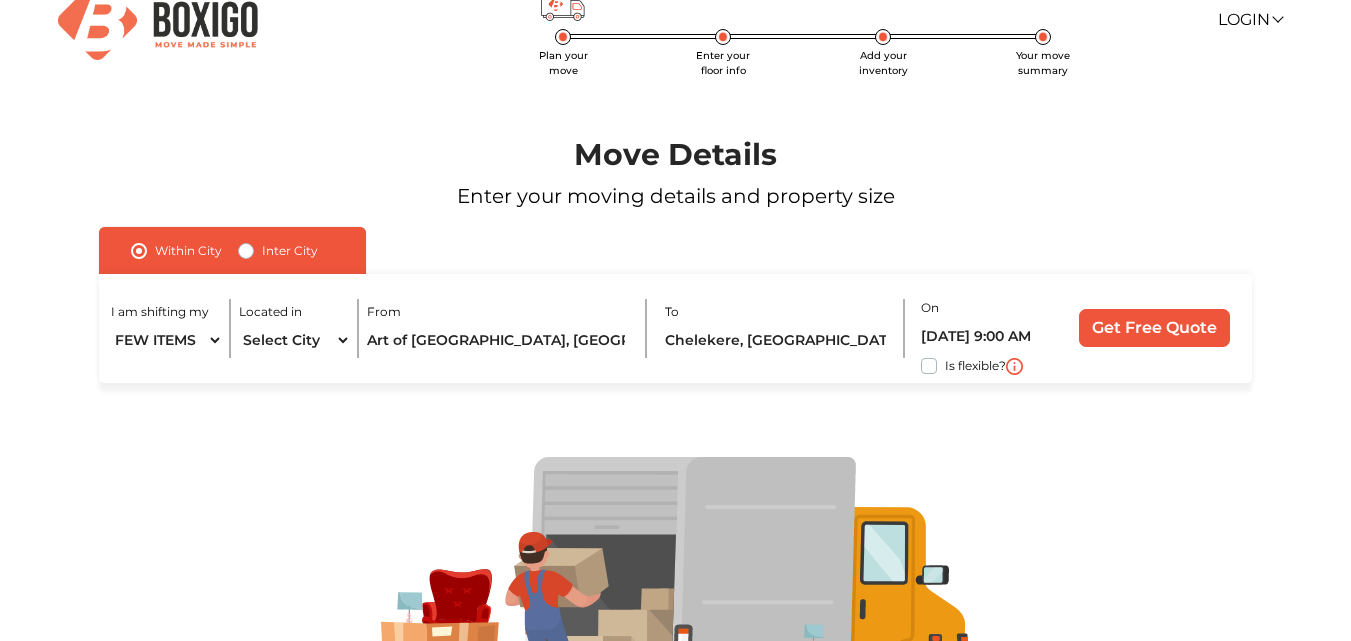 scroll, scrollTop: 0, scrollLeft: 0, axis: both 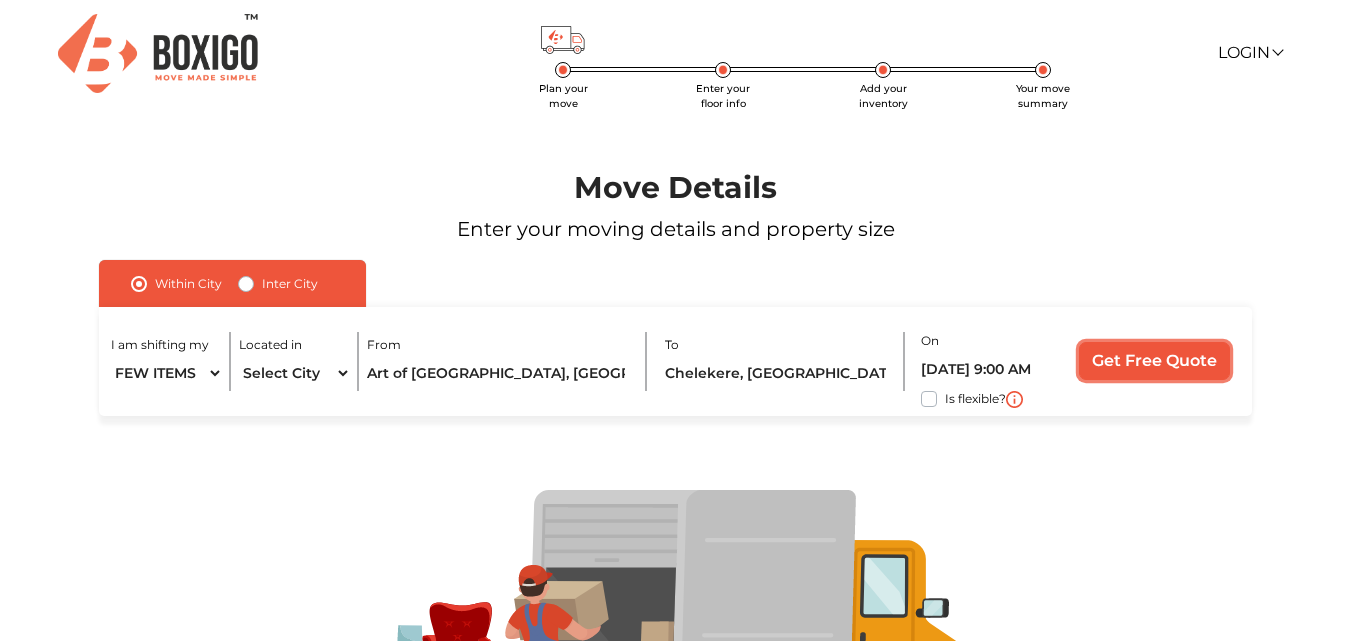 click on "Get Free Quote" at bounding box center [1154, 361] 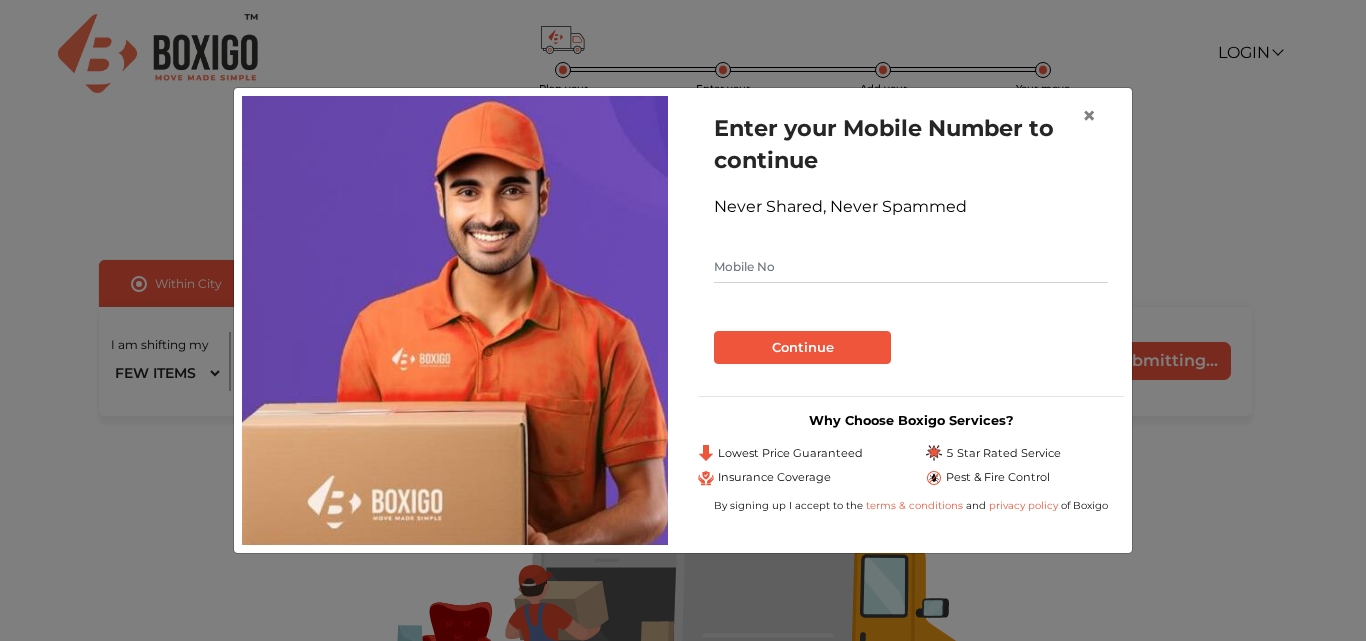 click at bounding box center (911, 267) 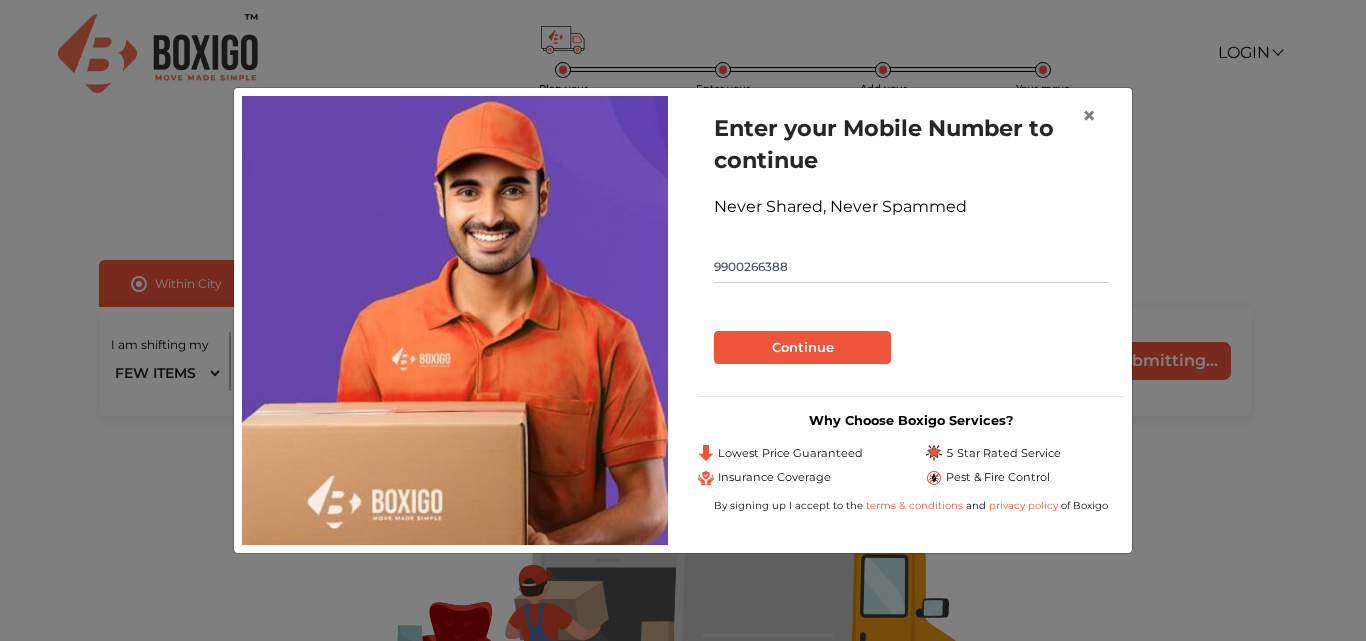 type on "9900266388" 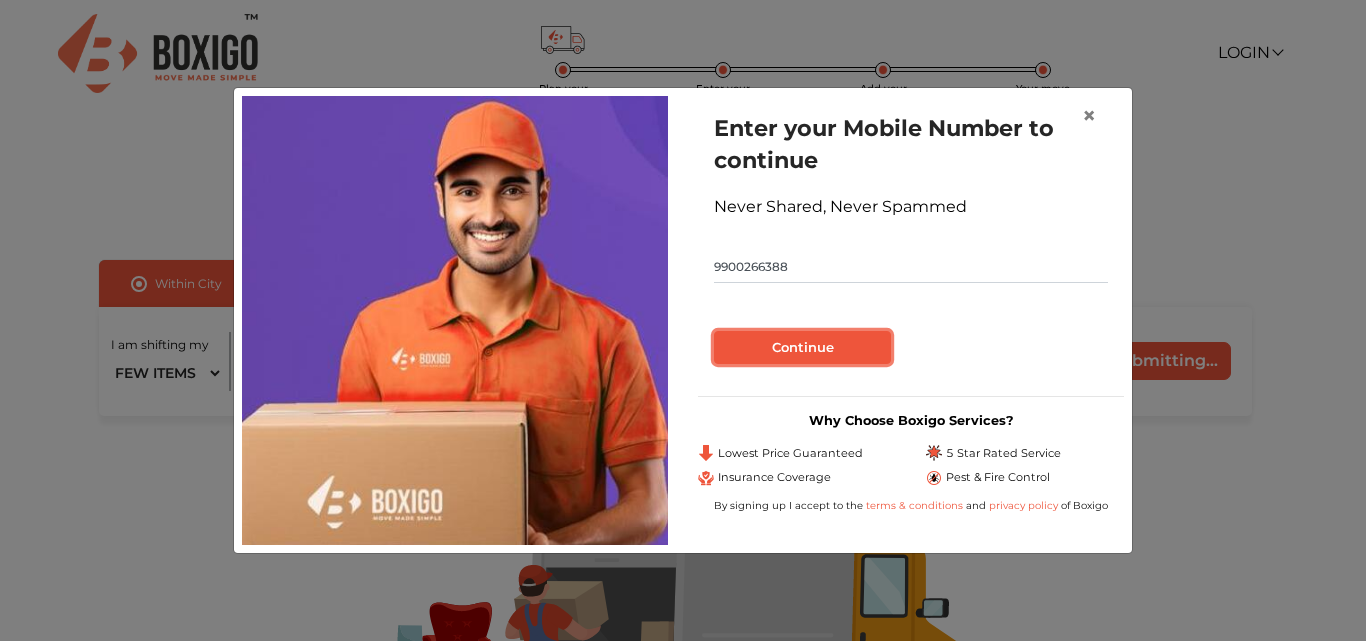 click on "Continue" at bounding box center [802, 348] 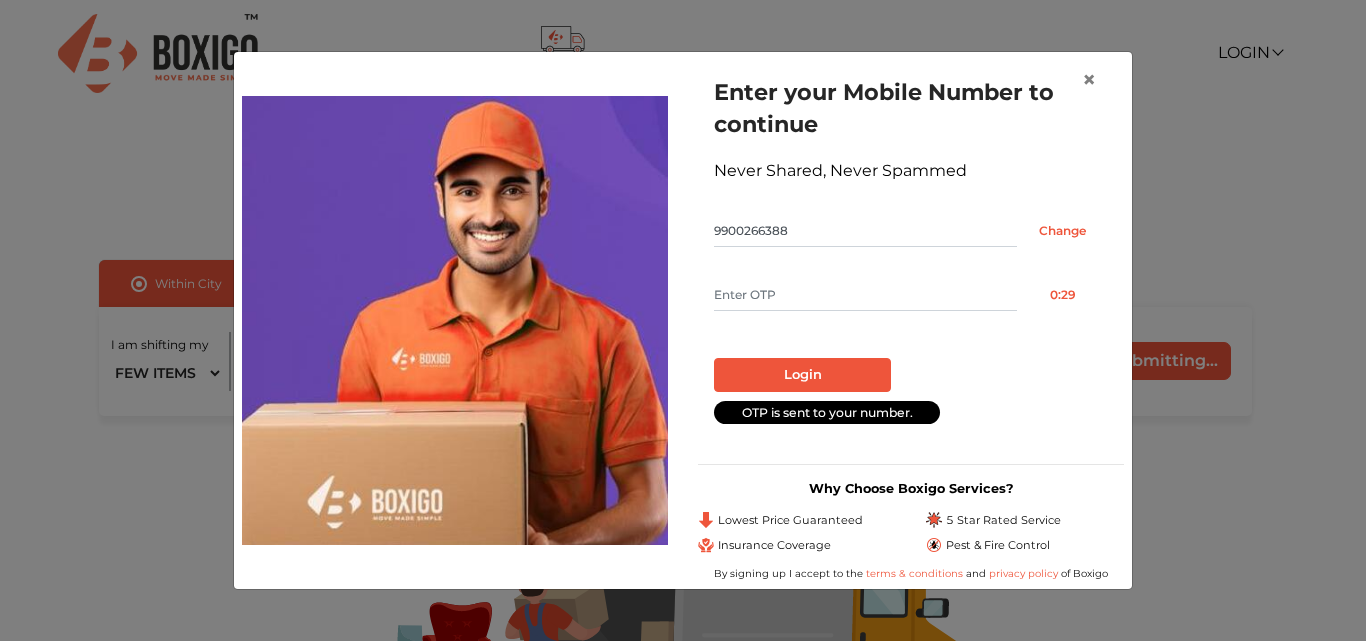 click at bounding box center [865, 295] 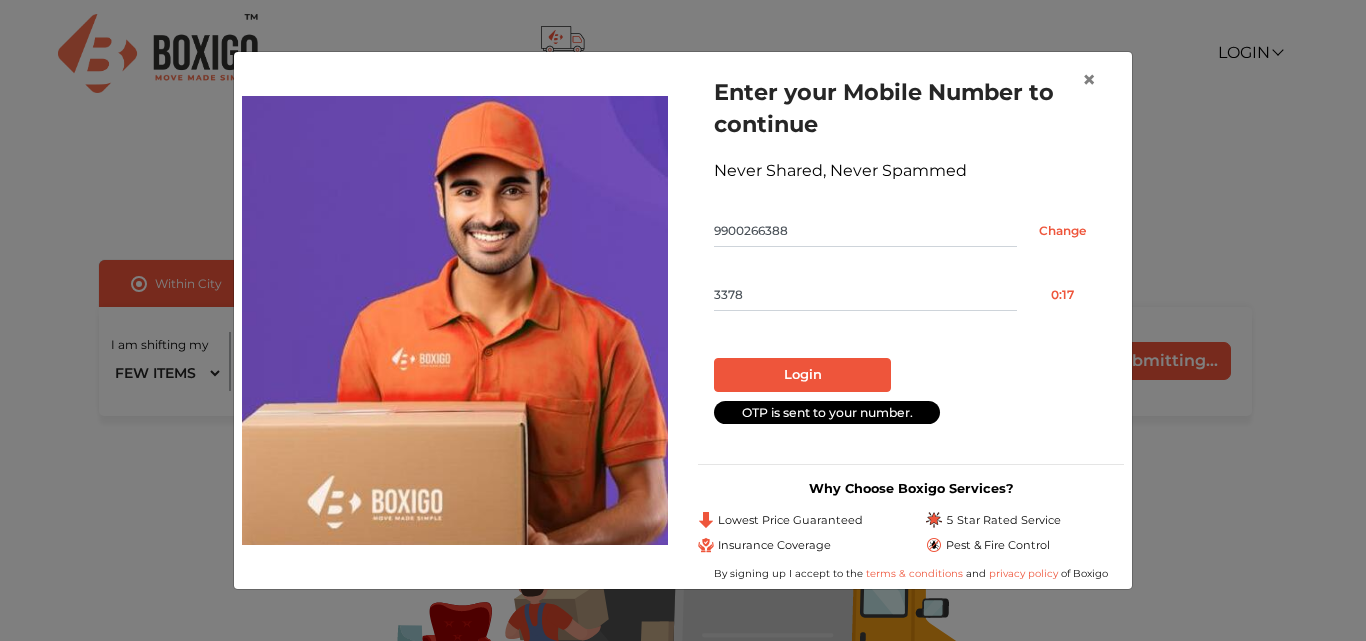 type on "3378" 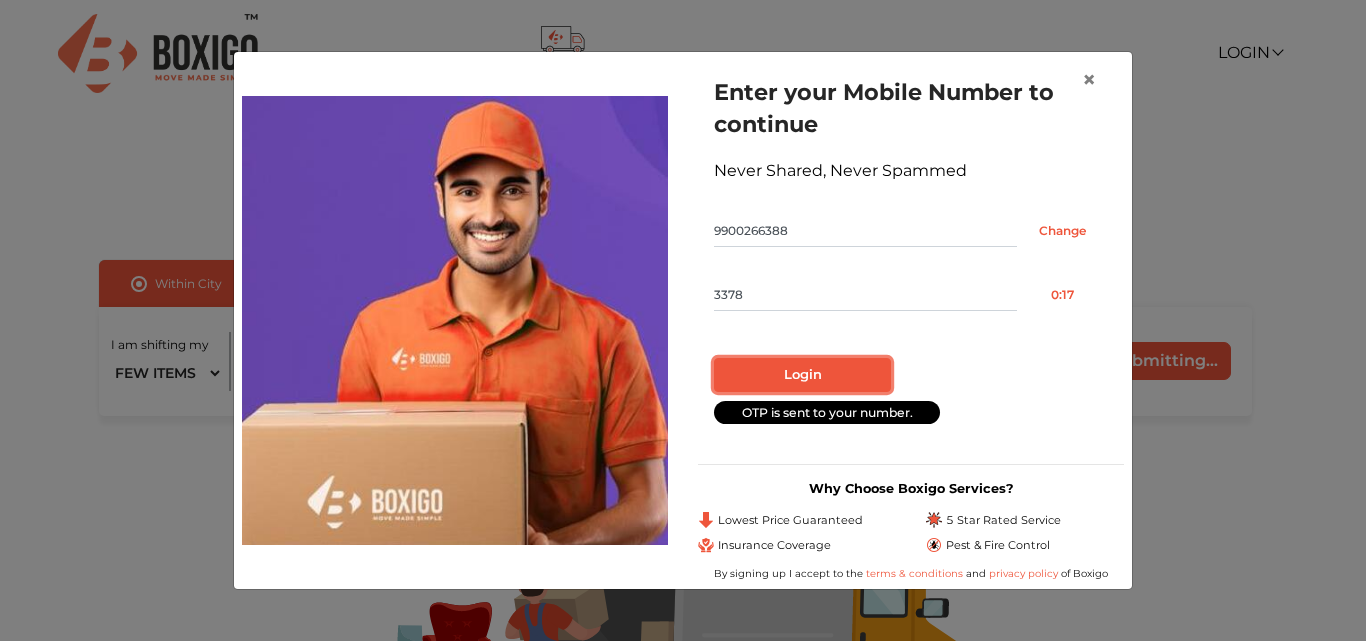 click on "Login" at bounding box center (802, 375) 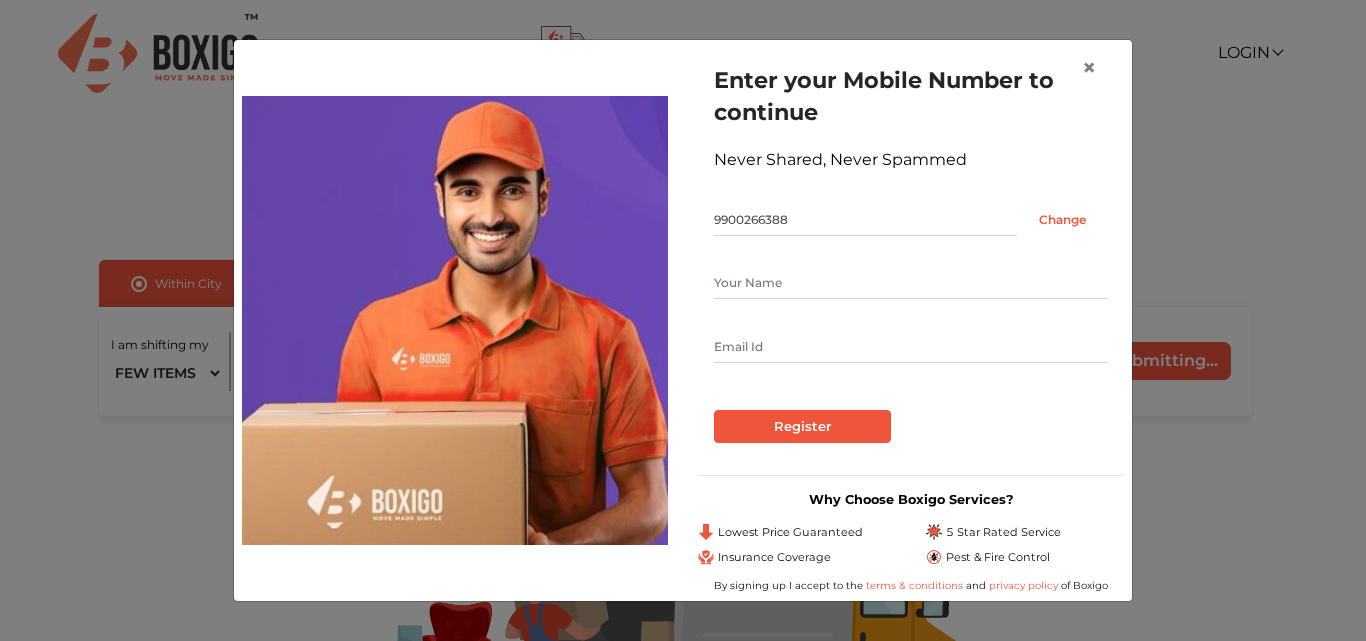 click at bounding box center (911, 283) 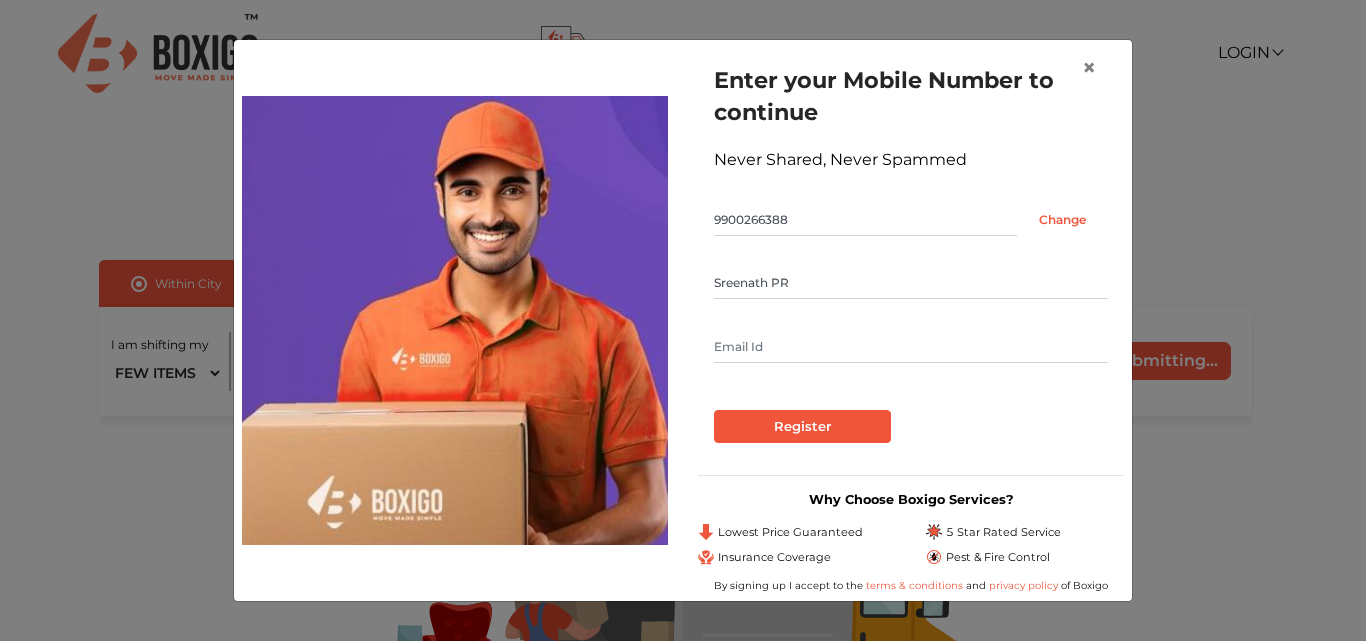 type on "Sreenath PR" 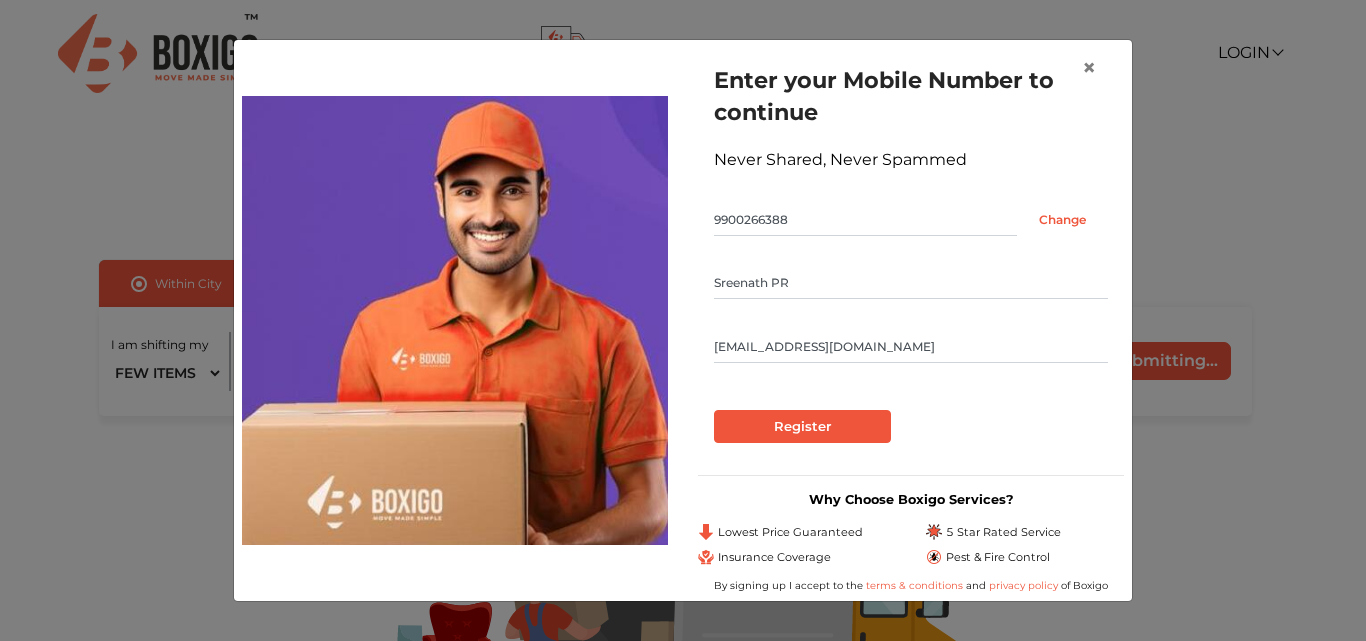 type on "[EMAIL_ADDRESS][DOMAIN_NAME]" 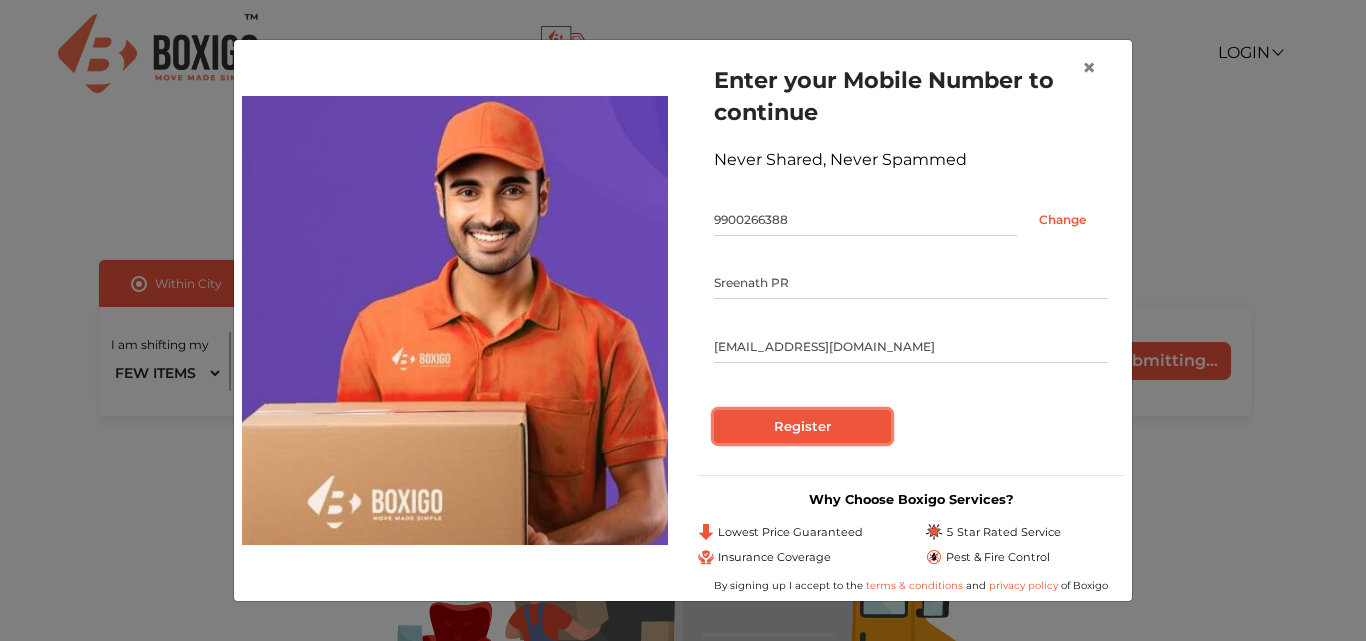 click on "Register" at bounding box center (802, 427) 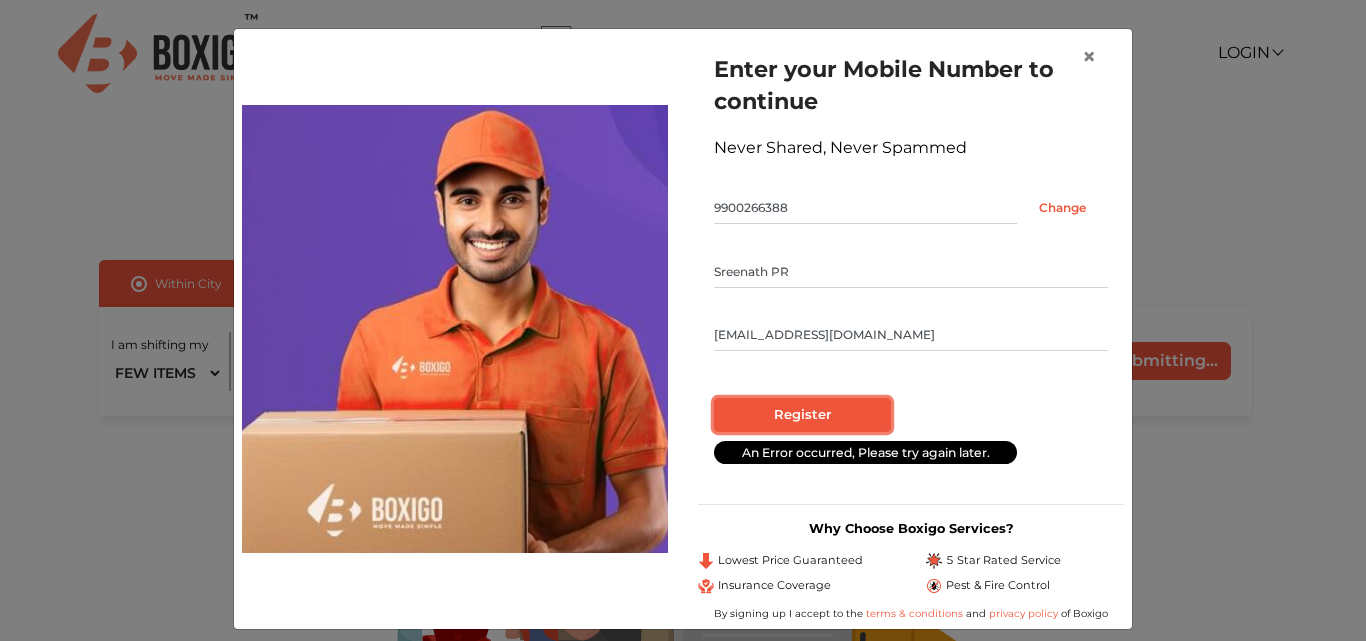click on "Register" at bounding box center (802, 415) 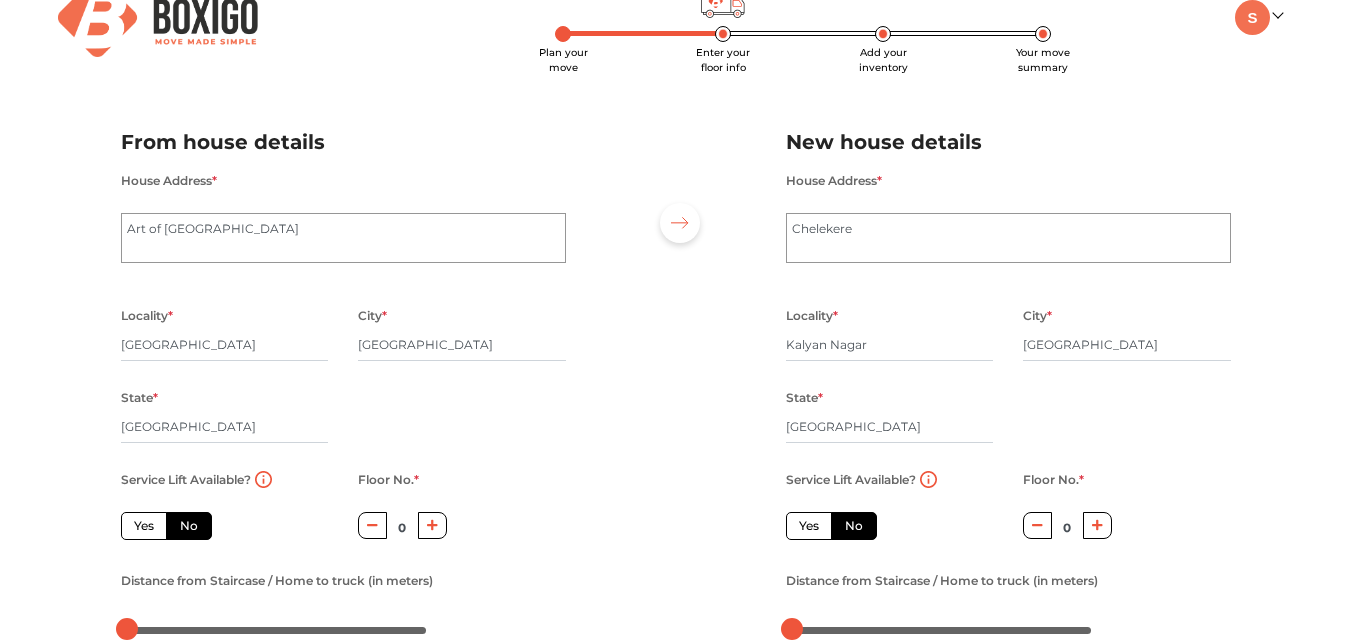 scroll, scrollTop: 0, scrollLeft: 0, axis: both 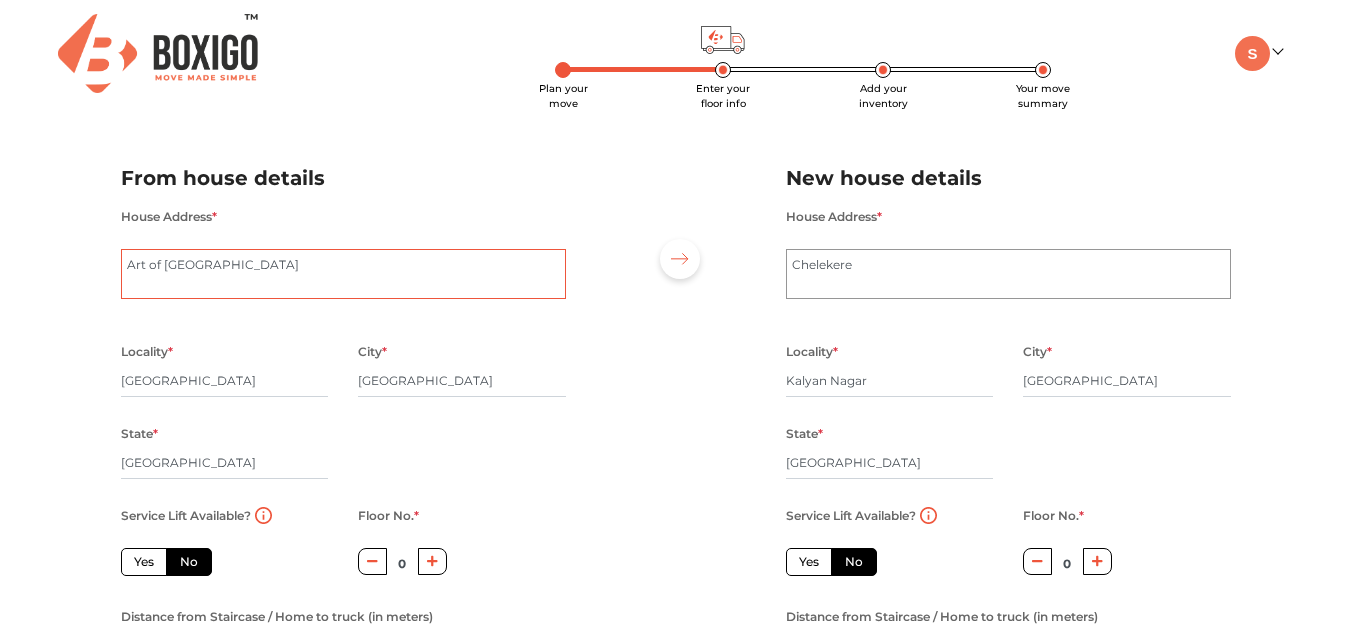 click on "Art of [GEOGRAPHIC_DATA]" at bounding box center (343, 274) 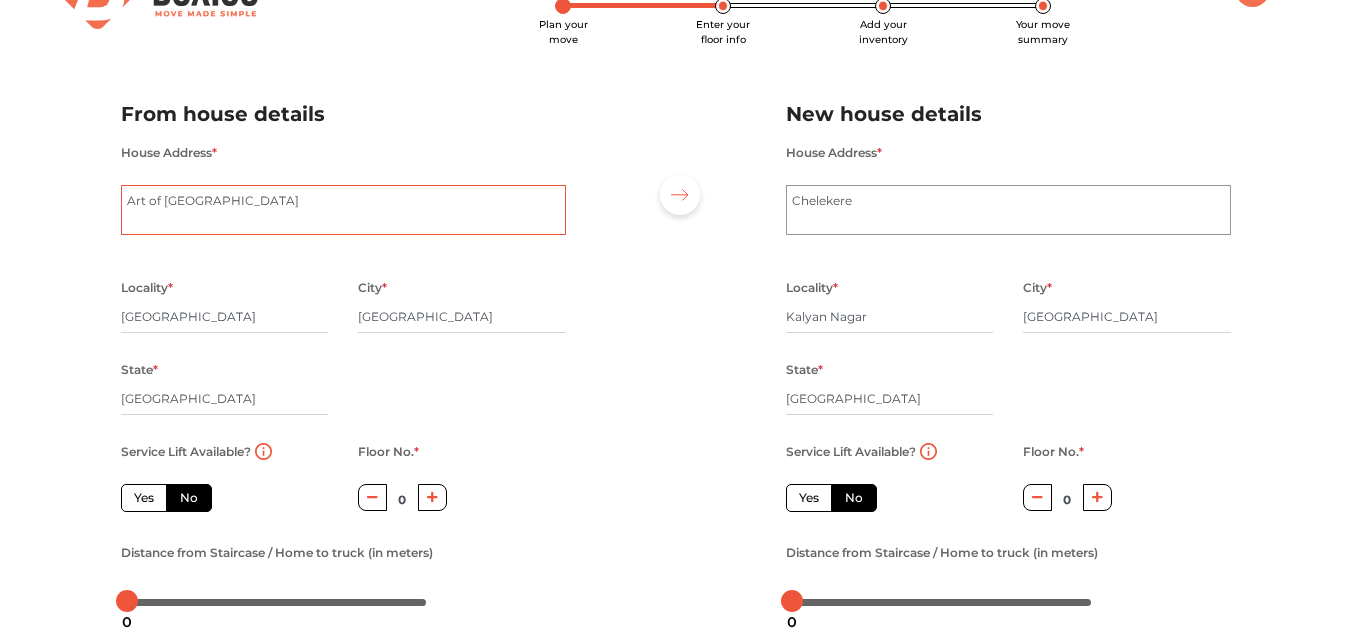 scroll, scrollTop: 100, scrollLeft: 0, axis: vertical 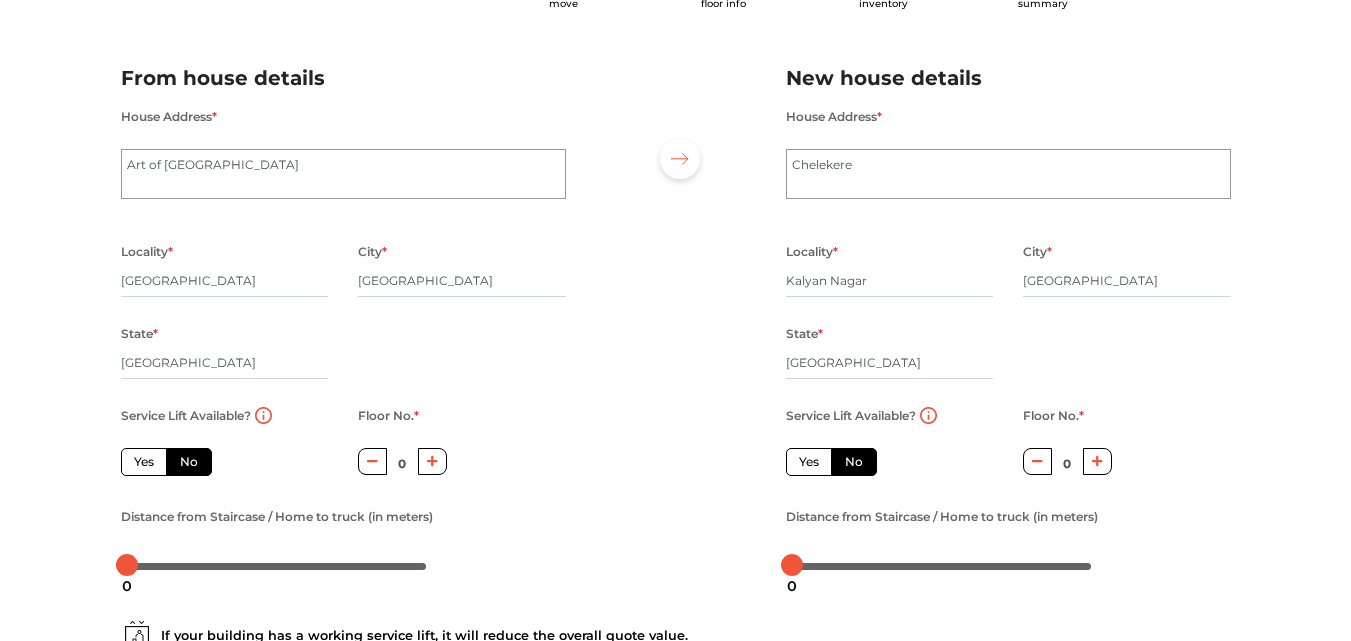 click on "No" at bounding box center (189, 462) 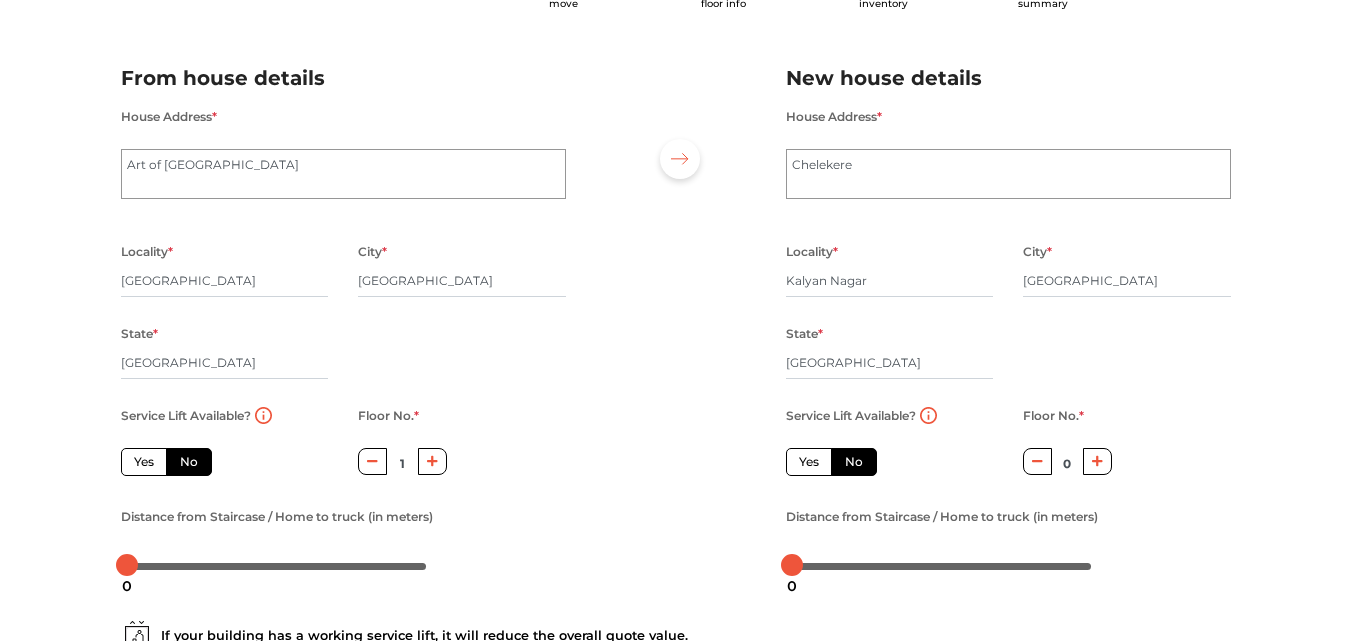 click 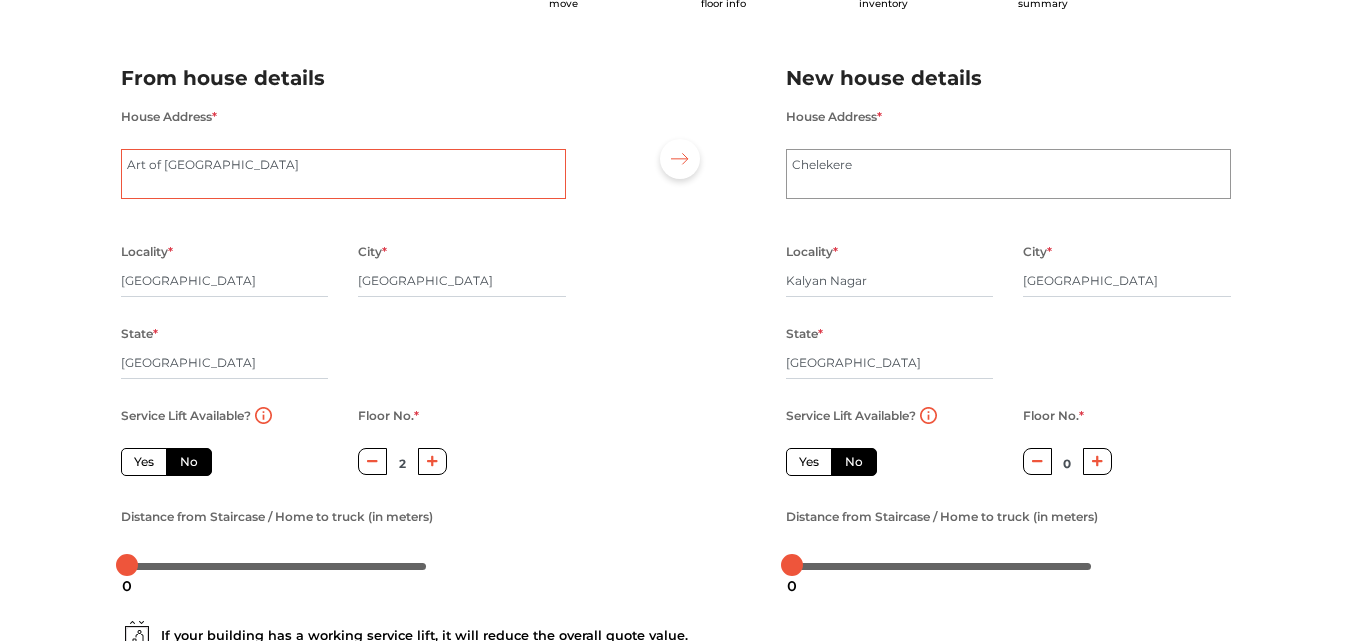 click on "Art of [GEOGRAPHIC_DATA]" at bounding box center (343, 174) 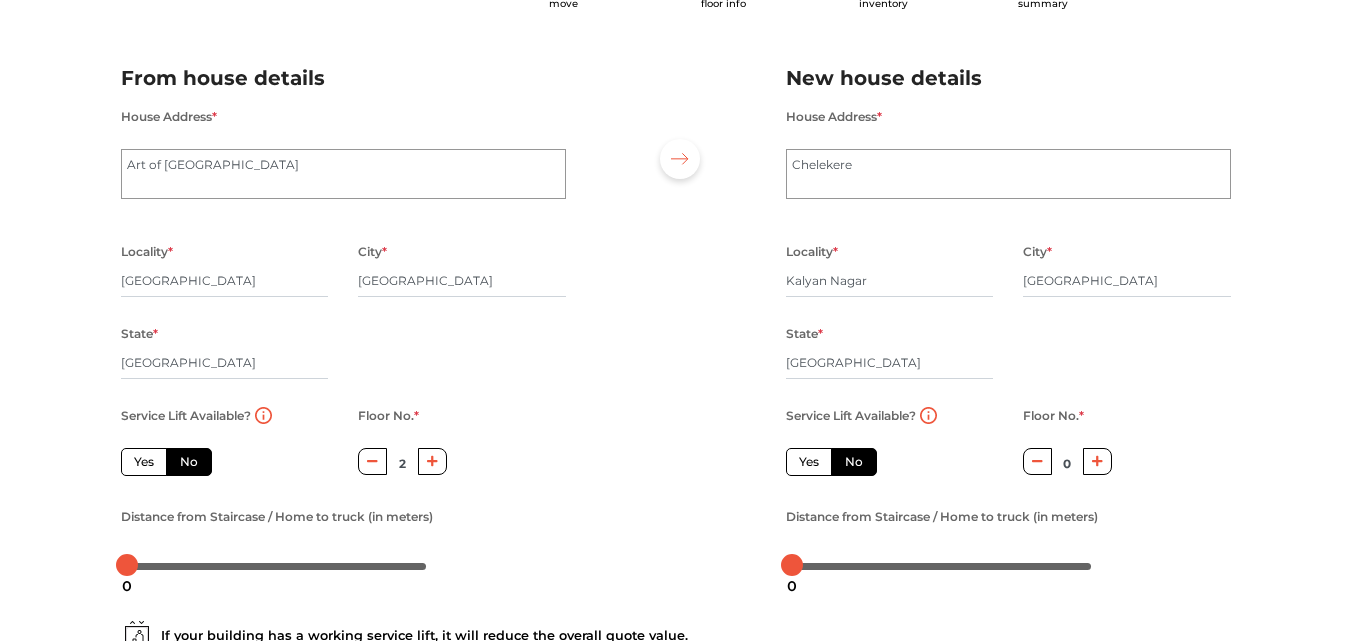 click on "No" at bounding box center (854, 462) 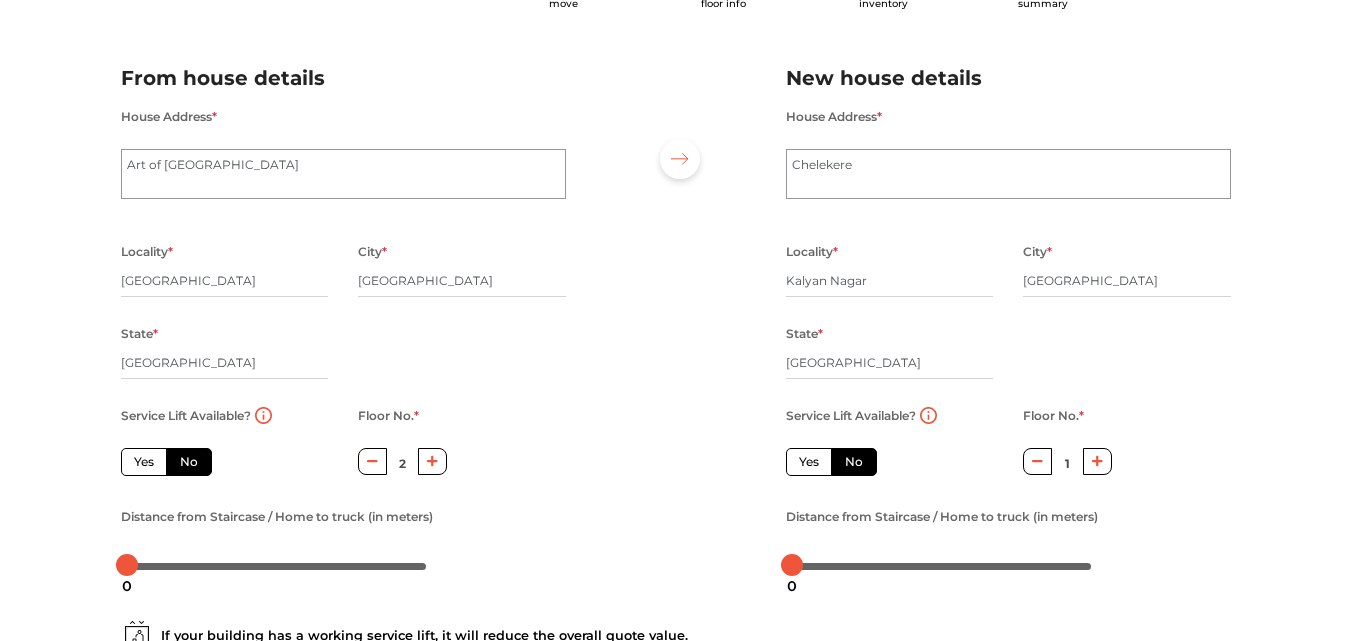 click 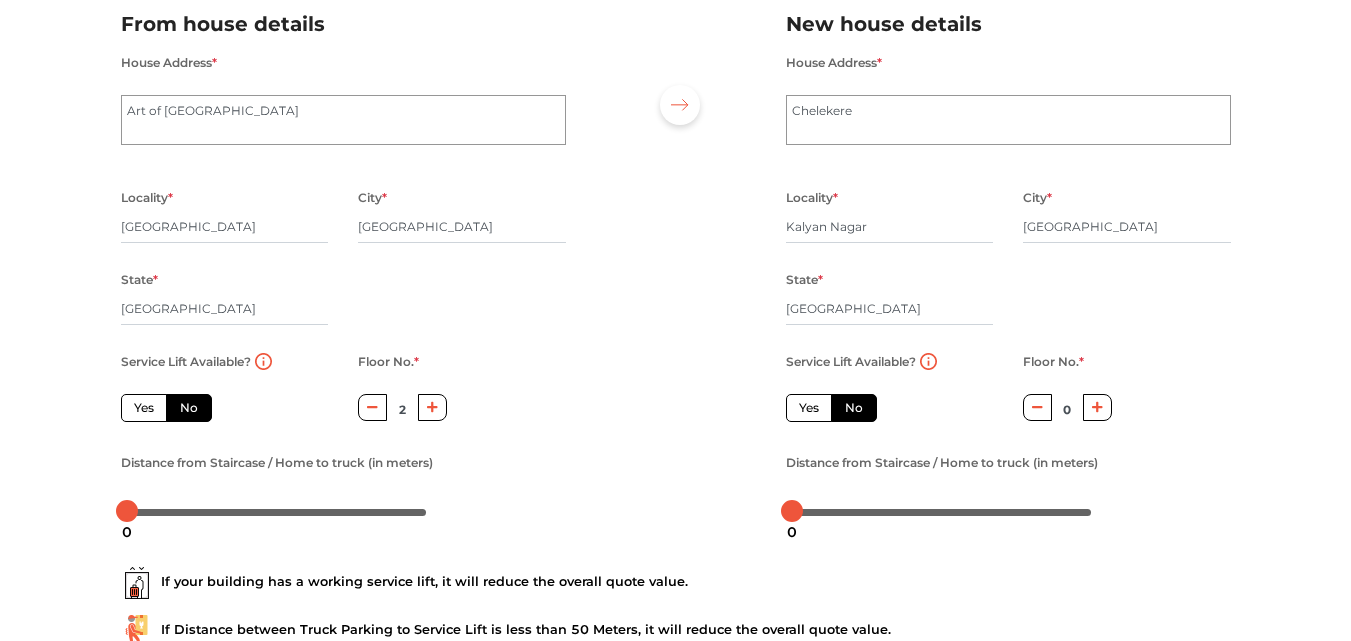 scroll, scrollTop: 200, scrollLeft: 0, axis: vertical 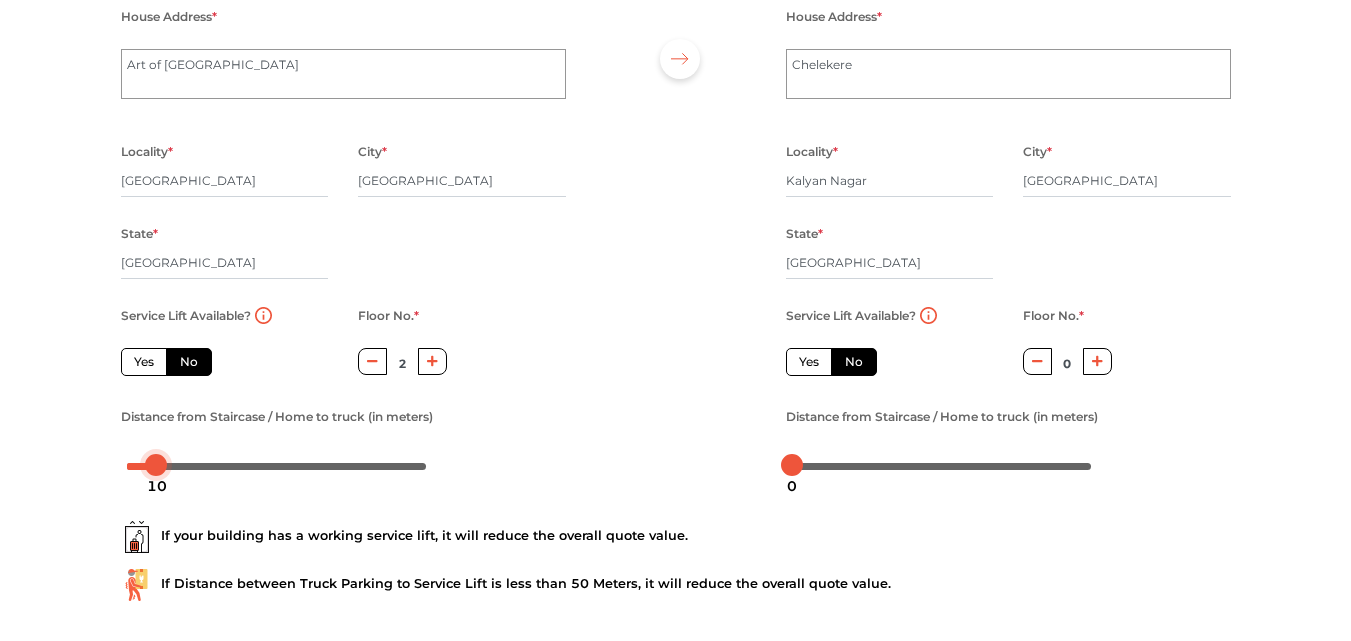 drag, startPoint x: 133, startPoint y: 462, endPoint x: 165, endPoint y: 455, distance: 32.75668 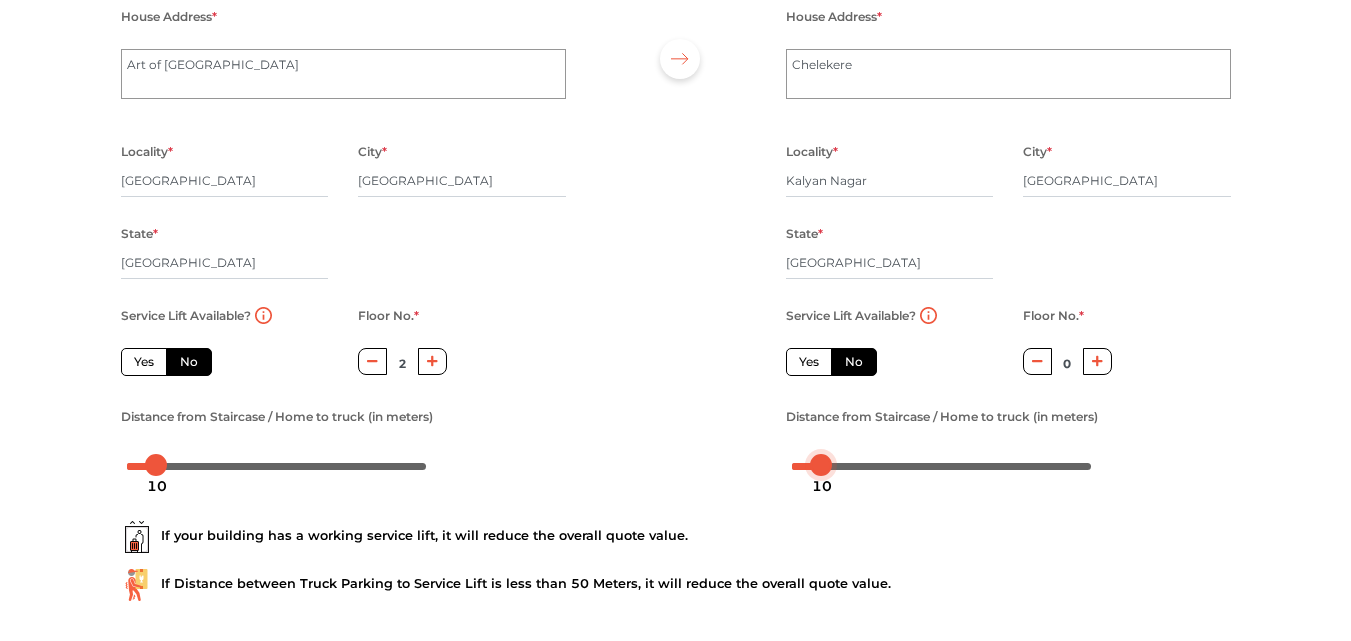 drag, startPoint x: 791, startPoint y: 465, endPoint x: 820, endPoint y: 468, distance: 29.15476 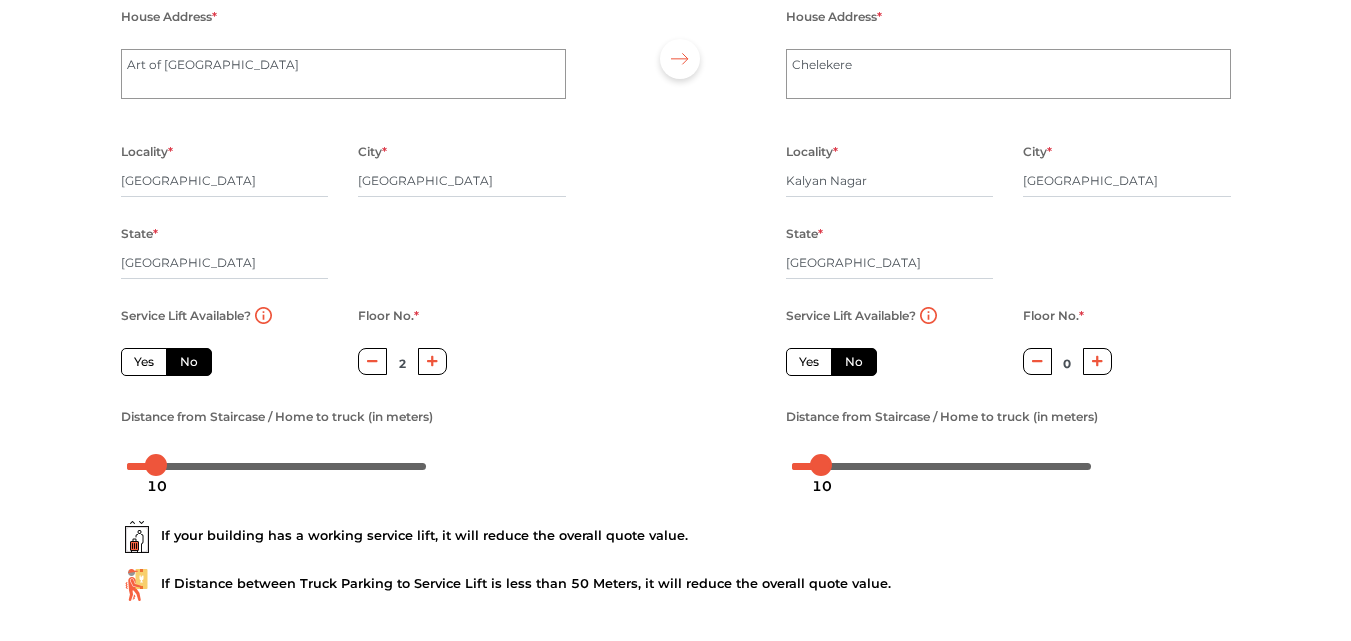 click on "Distance from Staircase / Home to truck   (in meters)" at bounding box center [343, 442] 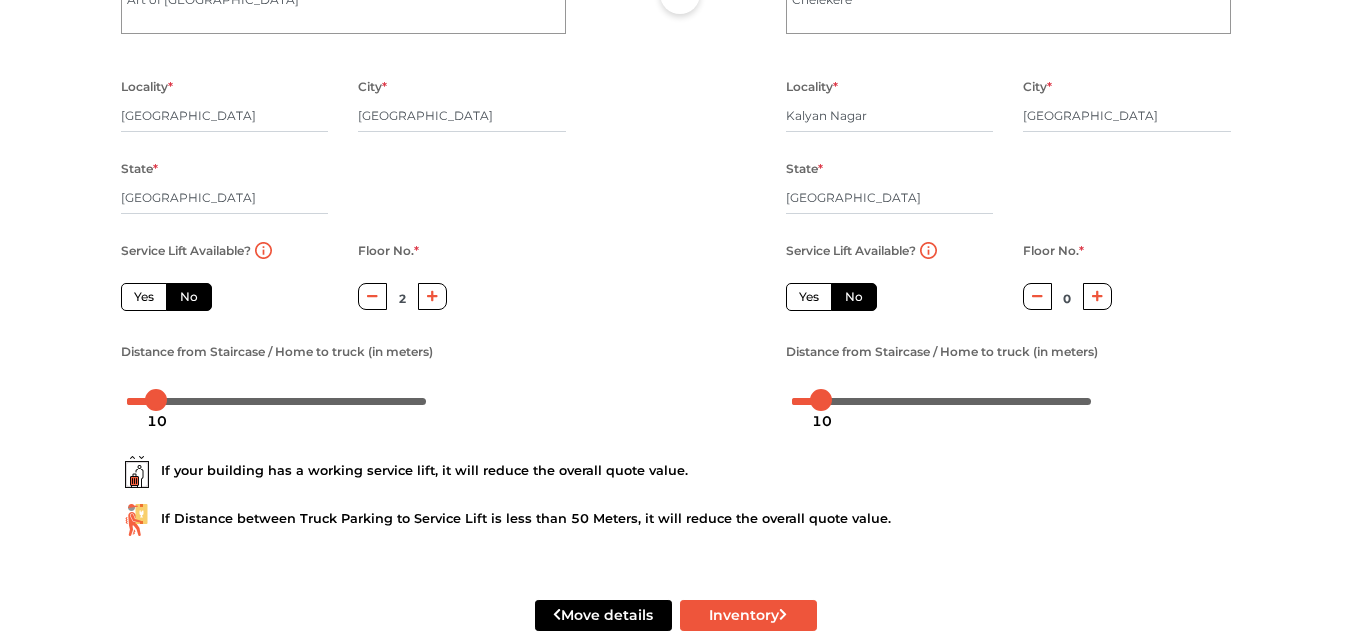 scroll, scrollTop: 300, scrollLeft: 0, axis: vertical 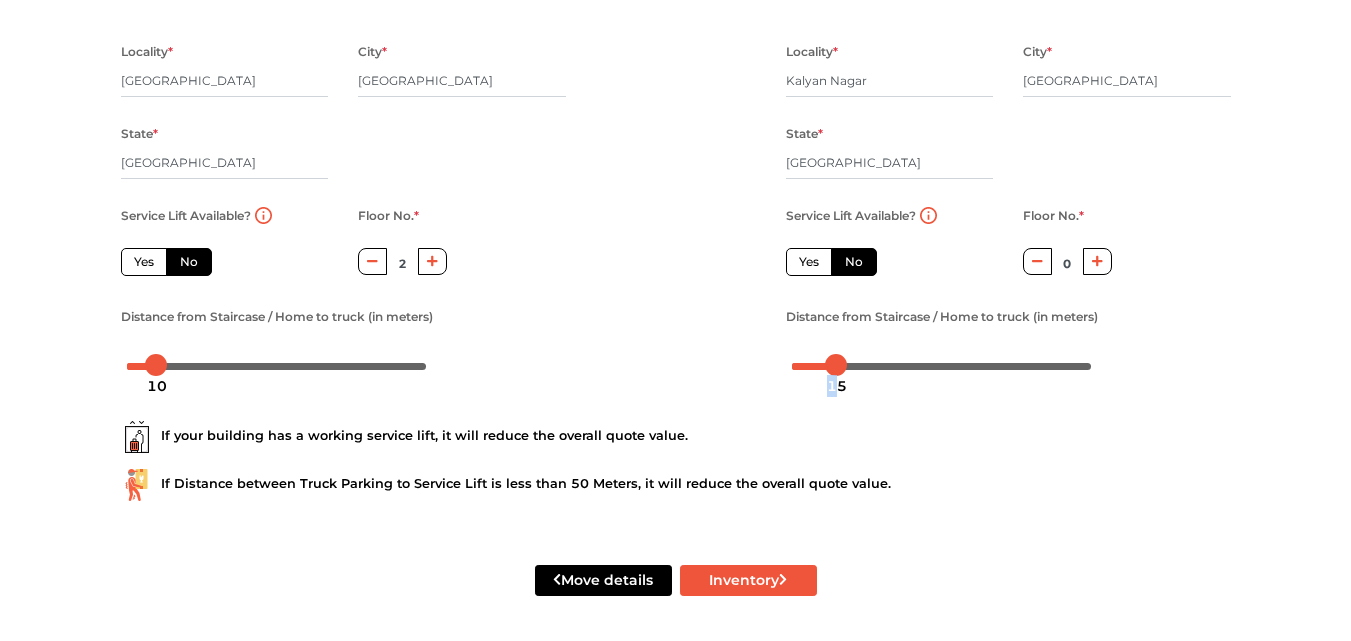 drag, startPoint x: 821, startPoint y: 370, endPoint x: 837, endPoint y: 368, distance: 16.124516 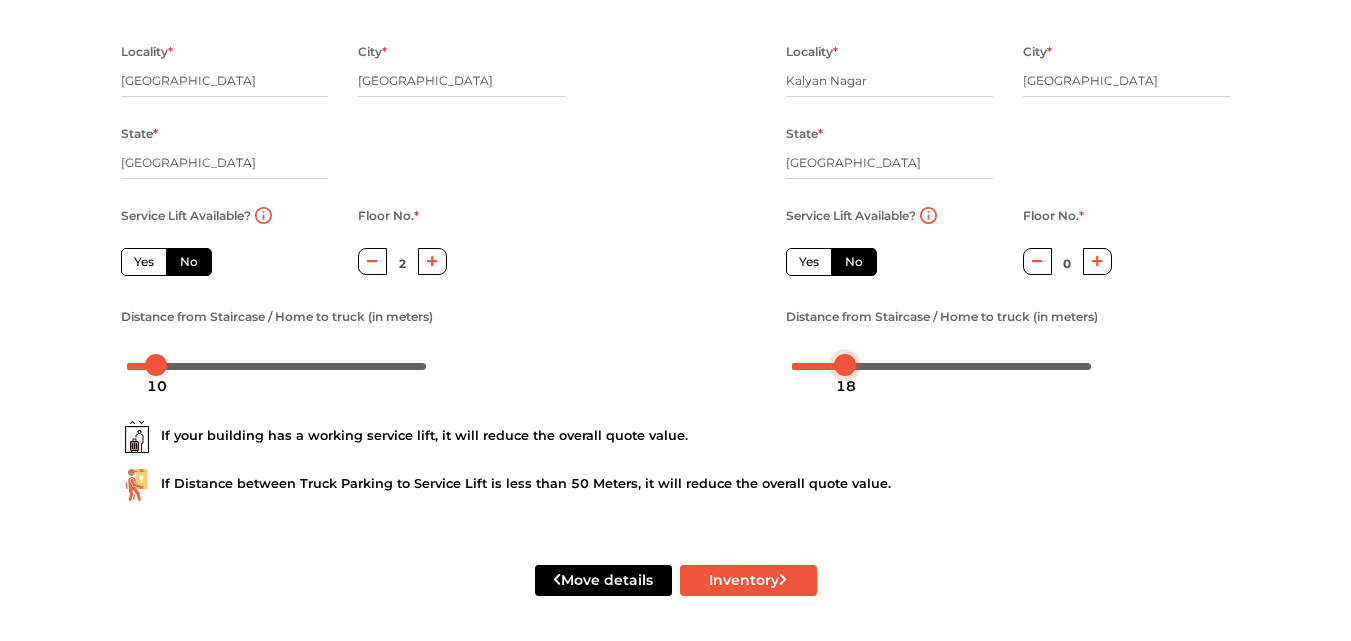 click at bounding box center (845, 365) 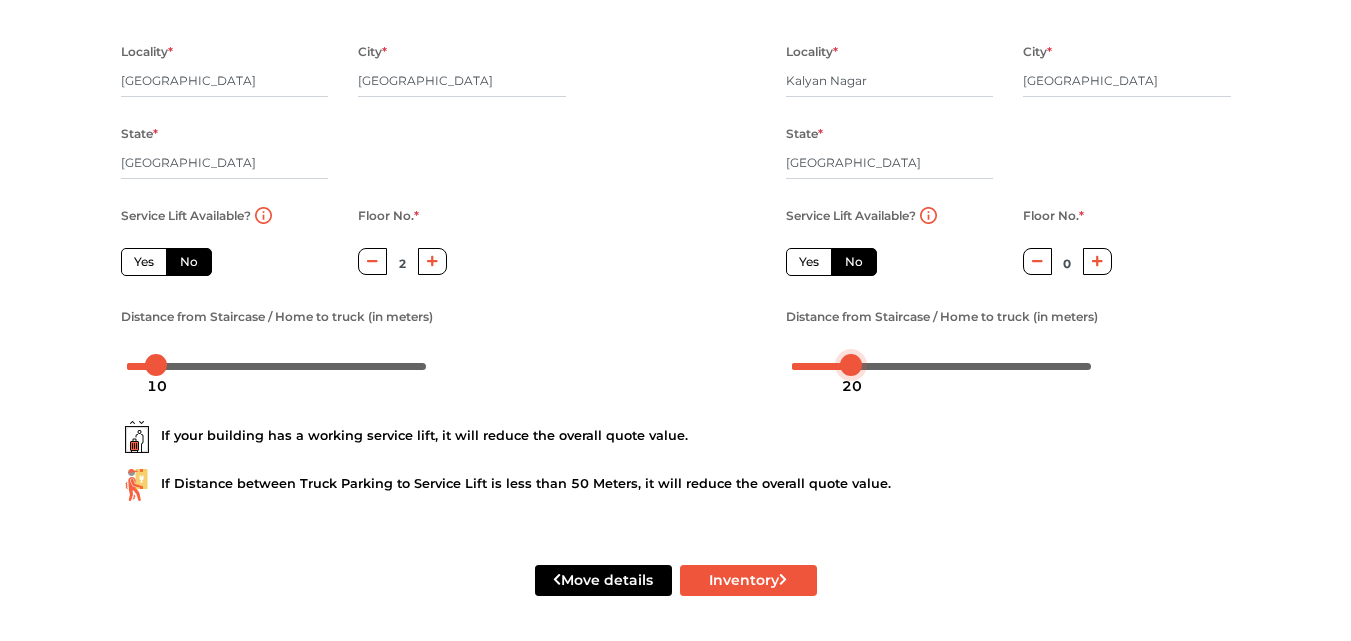click at bounding box center (851, 365) 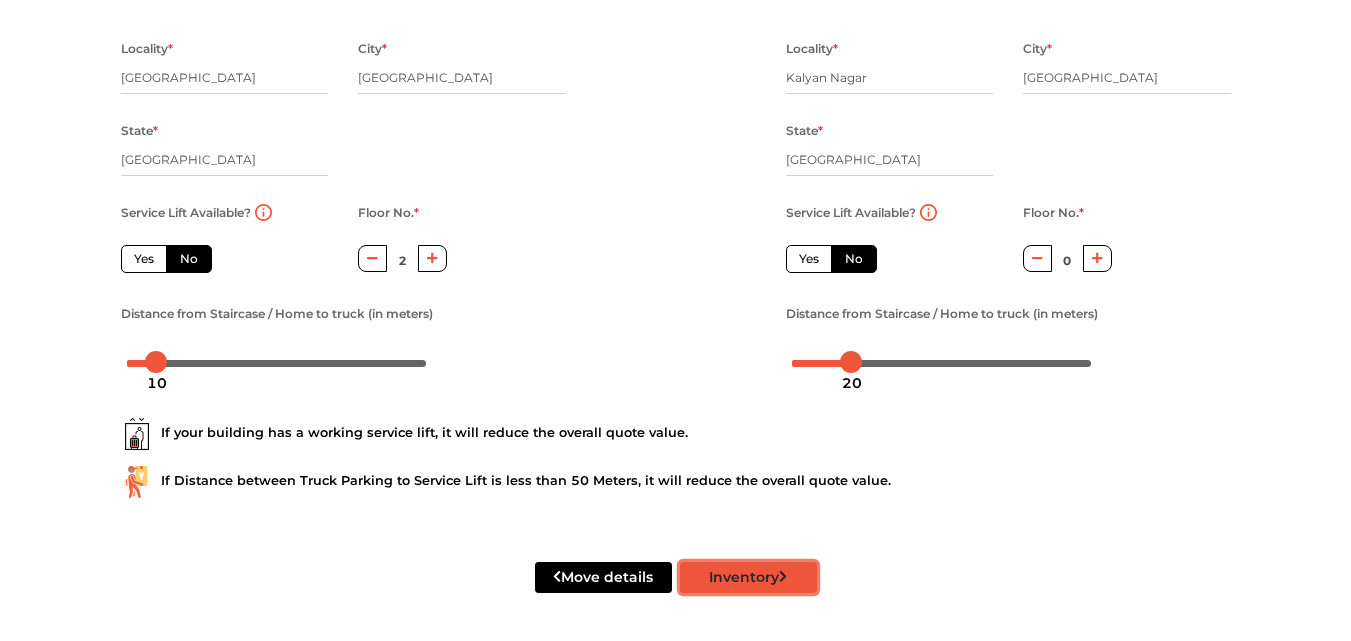 click on "Inventory" at bounding box center [748, 577] 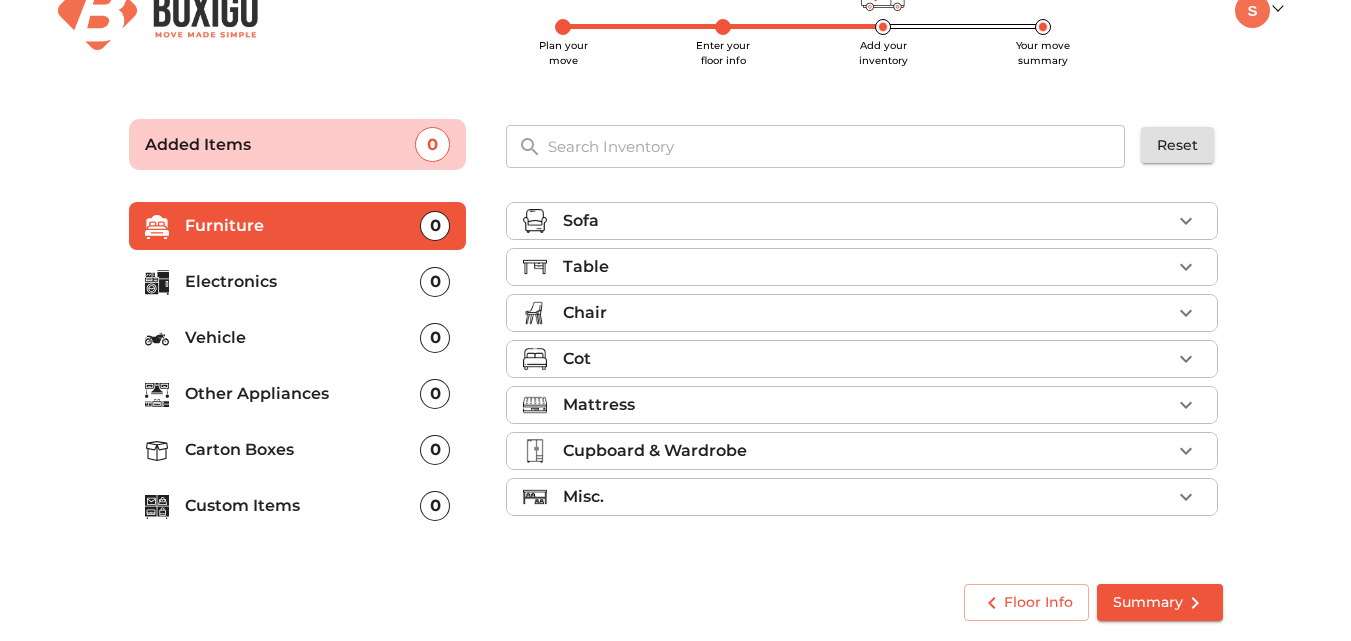 scroll, scrollTop: 43, scrollLeft: 0, axis: vertical 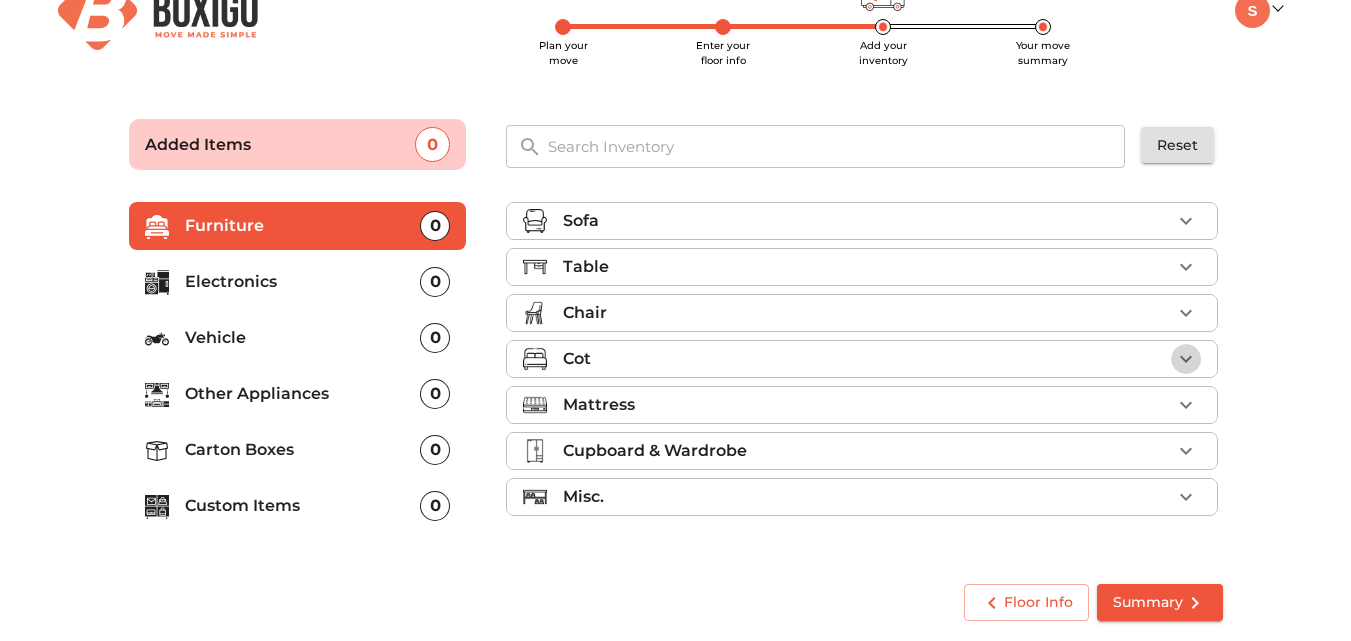 click 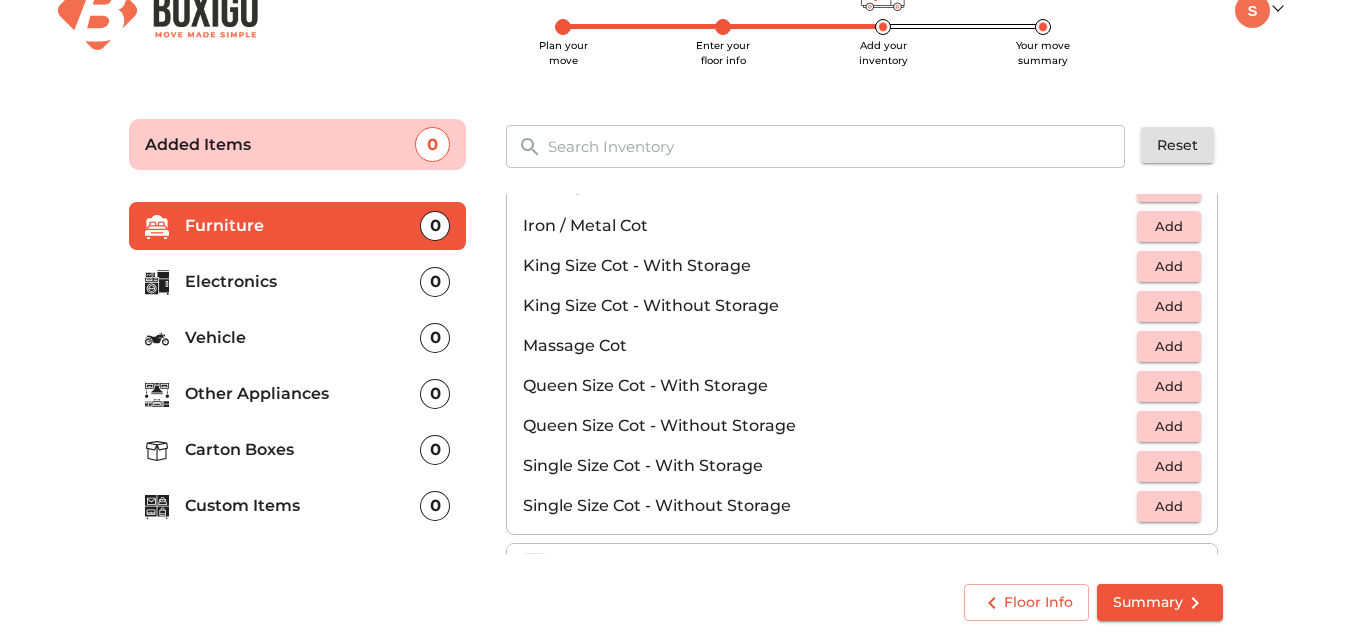 scroll, scrollTop: 600, scrollLeft: 0, axis: vertical 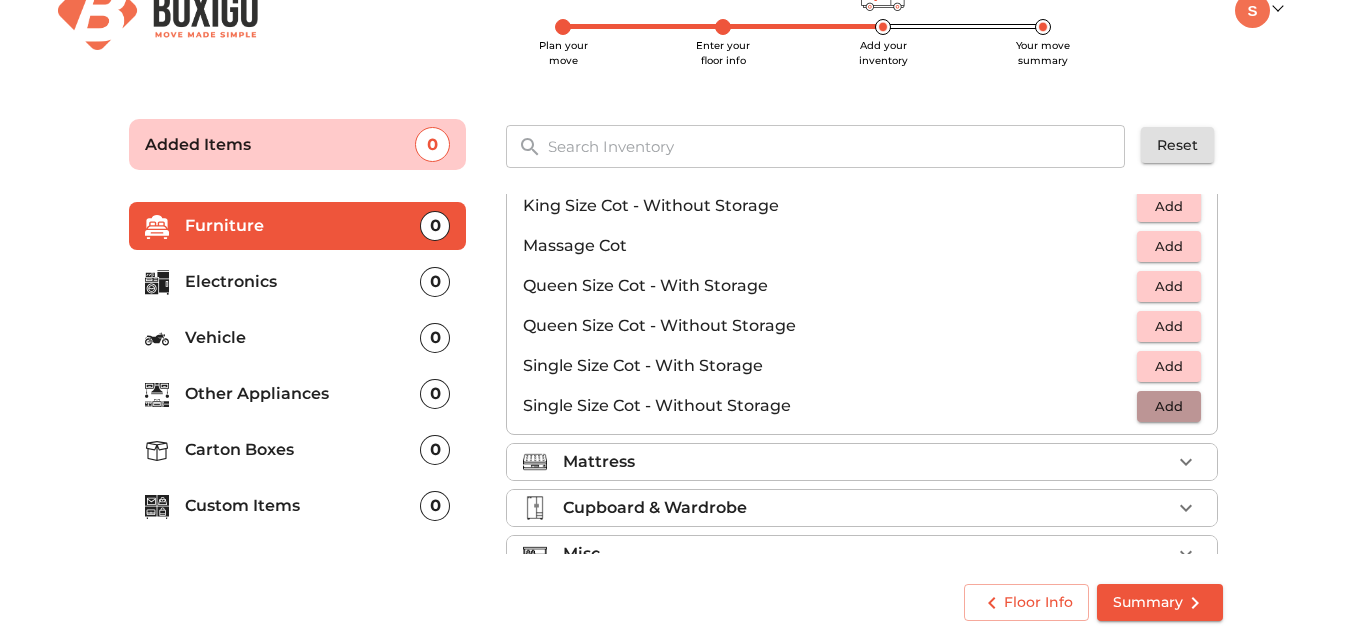 click on "Add" at bounding box center [1169, 406] 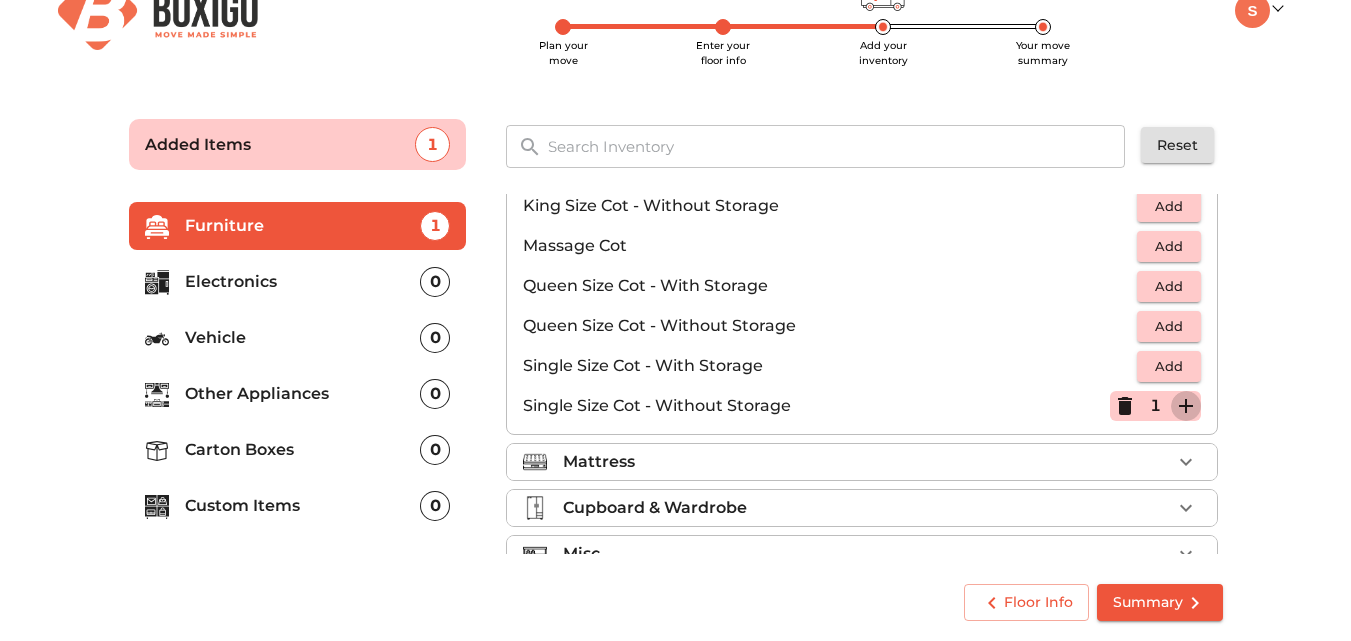 click 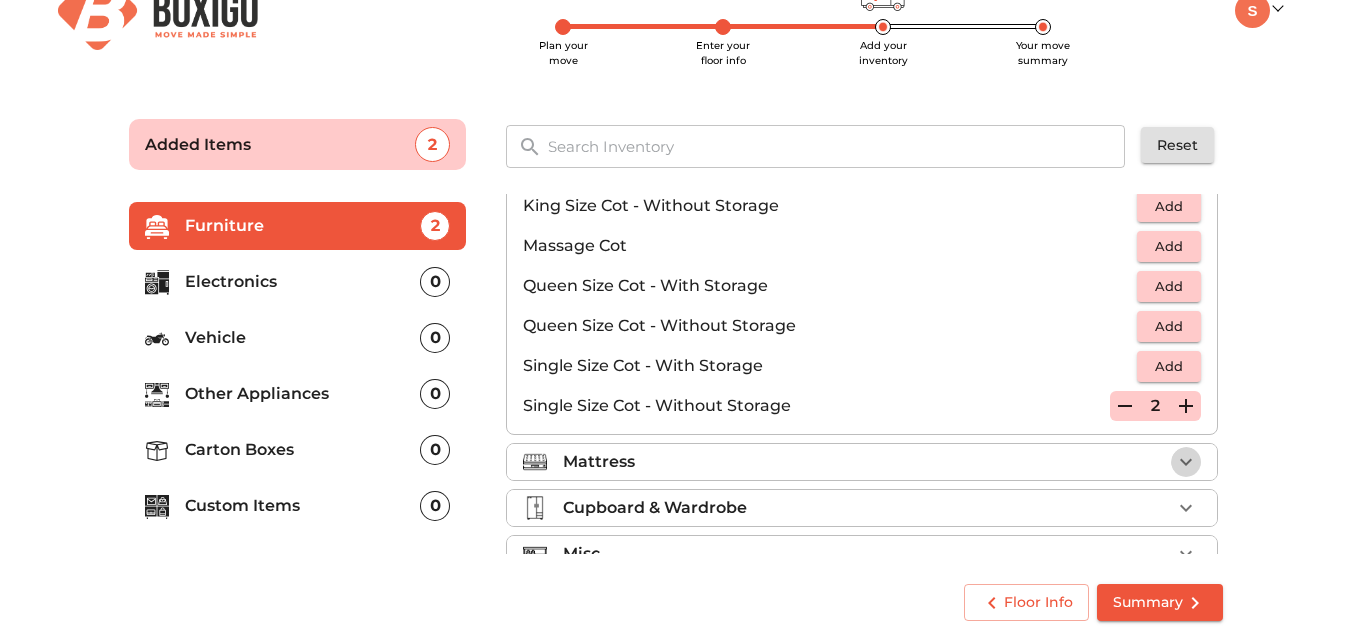click 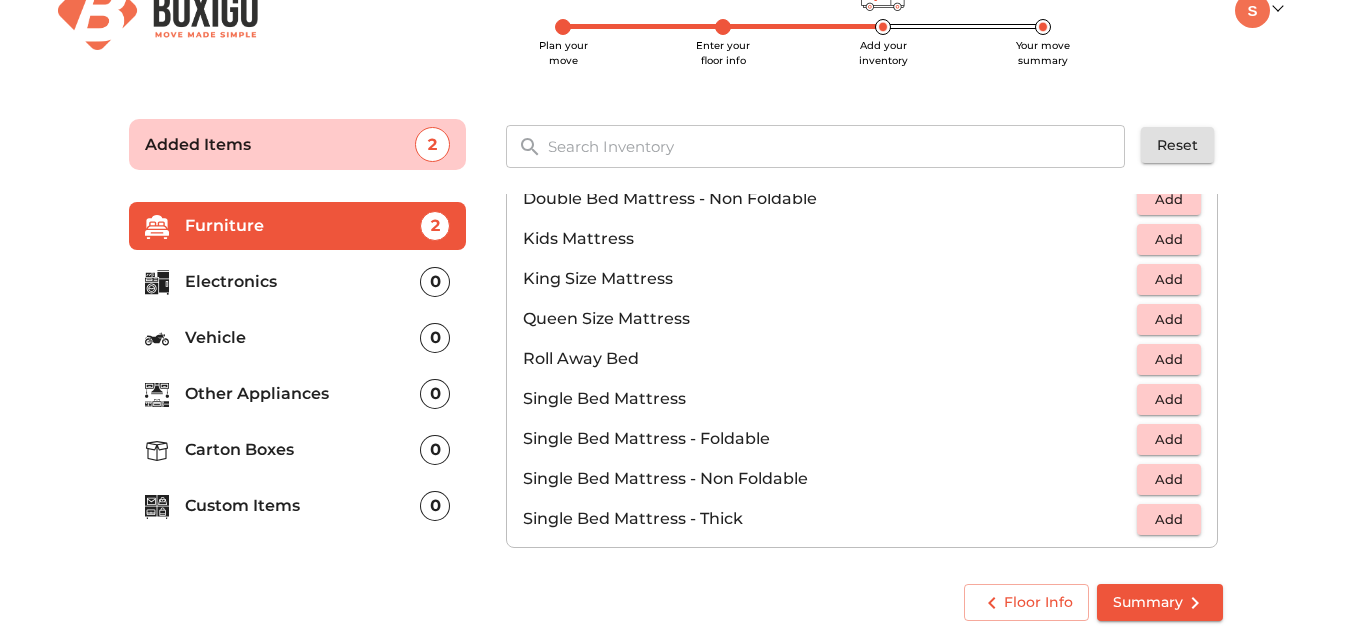 scroll, scrollTop: 328, scrollLeft: 0, axis: vertical 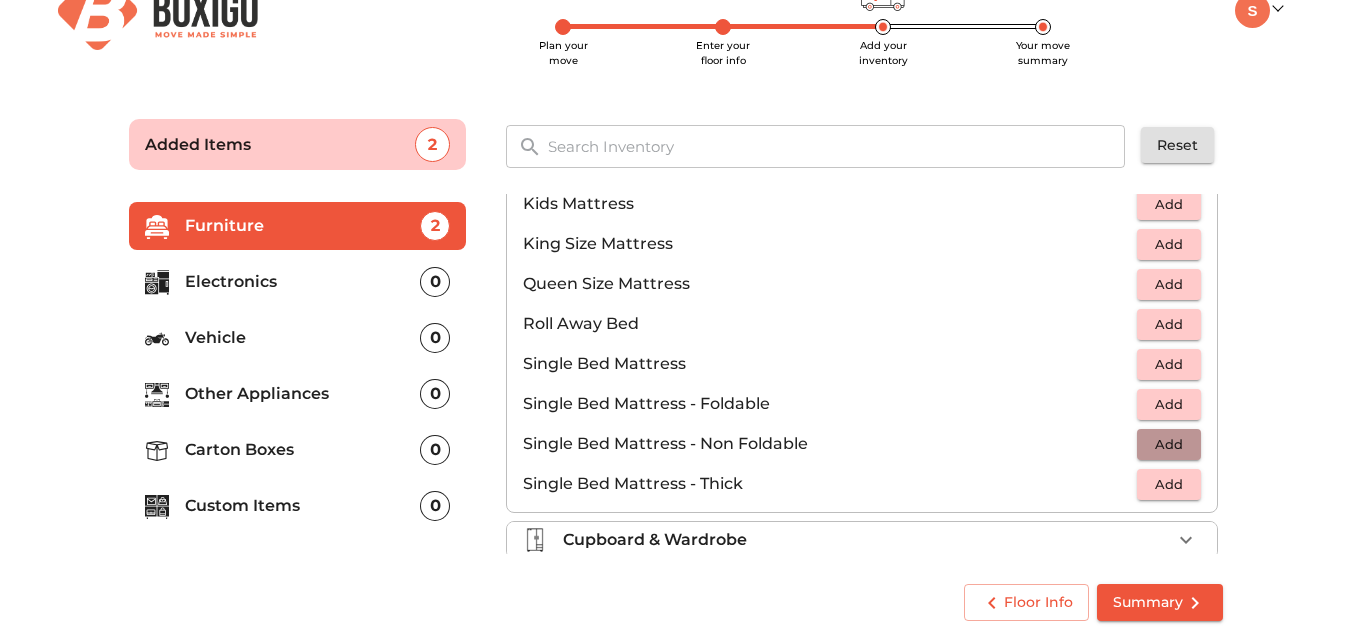 click on "Add" at bounding box center [1169, 444] 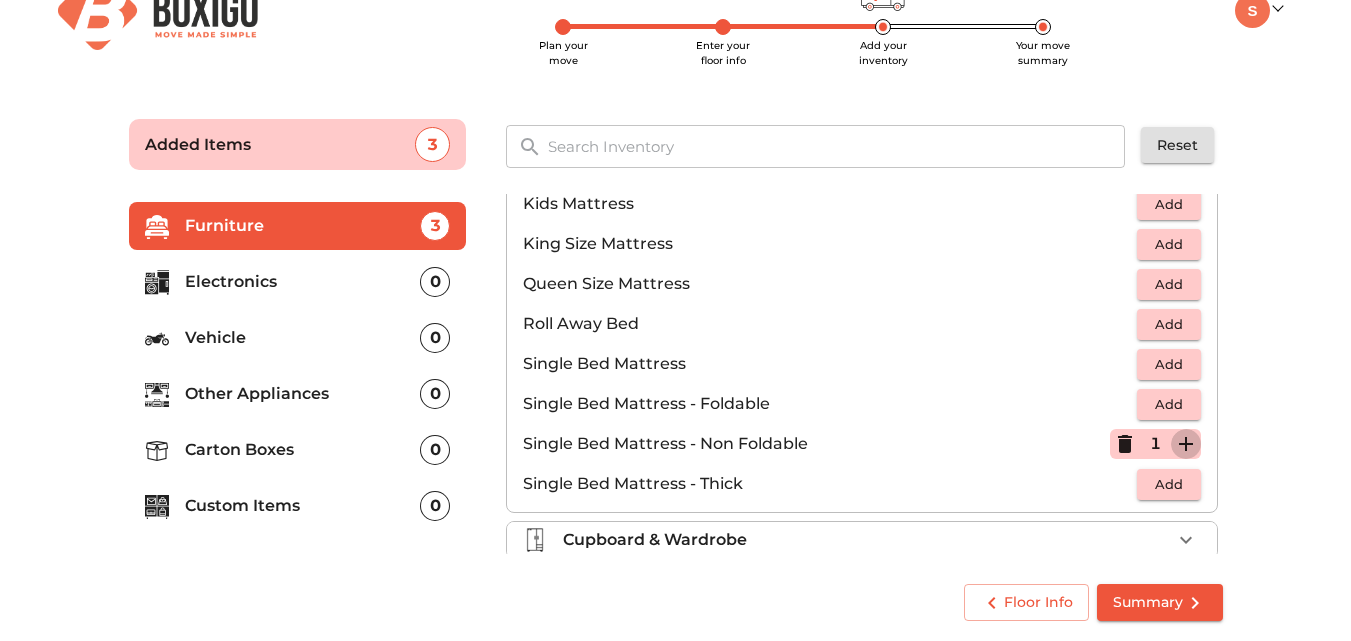 click 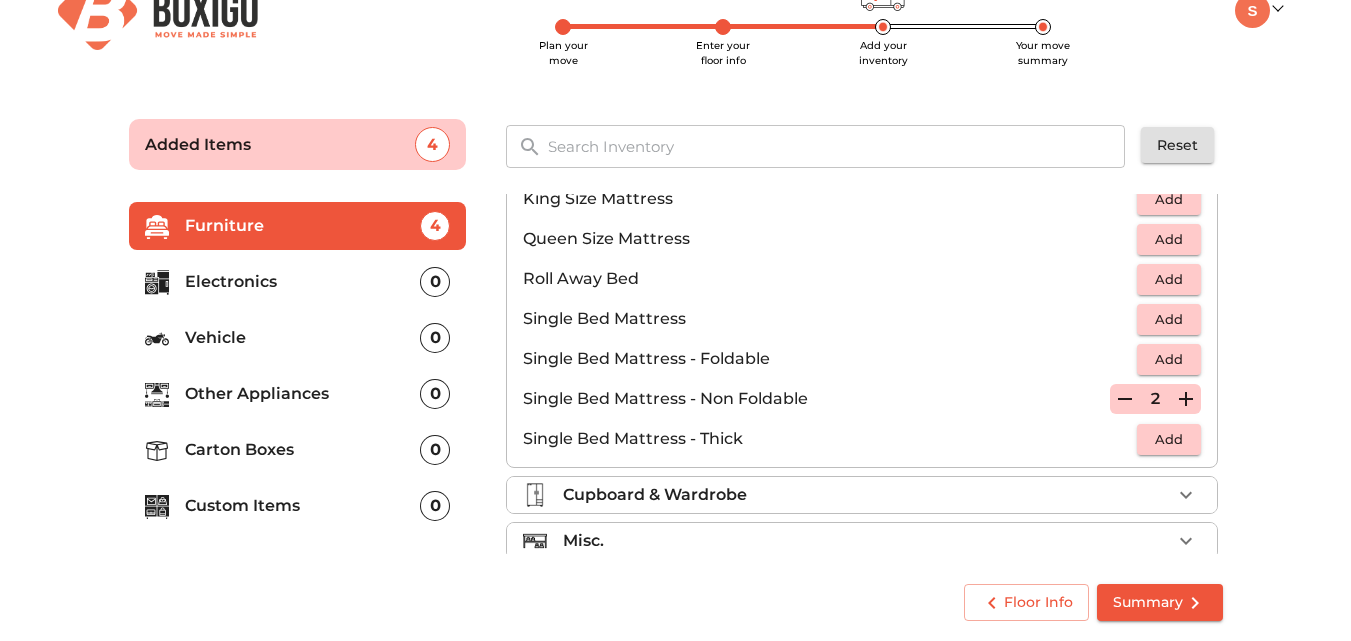 scroll, scrollTop: 395, scrollLeft: 0, axis: vertical 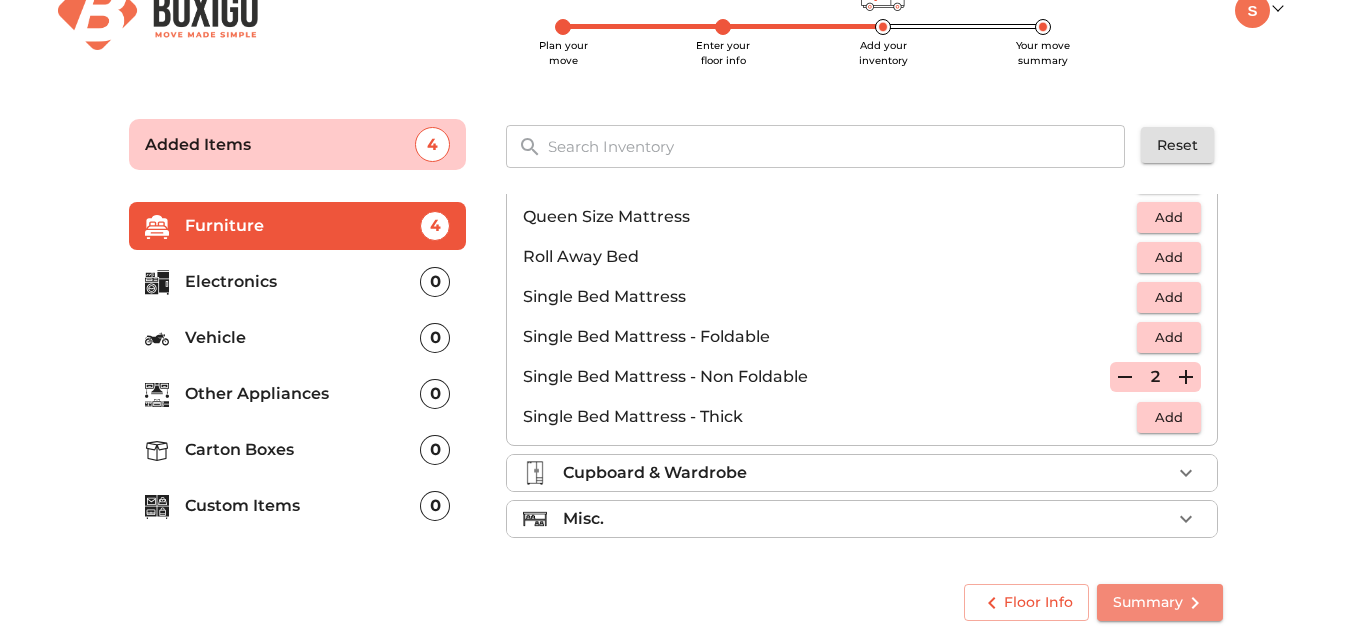click on "Summary" at bounding box center [1160, 602] 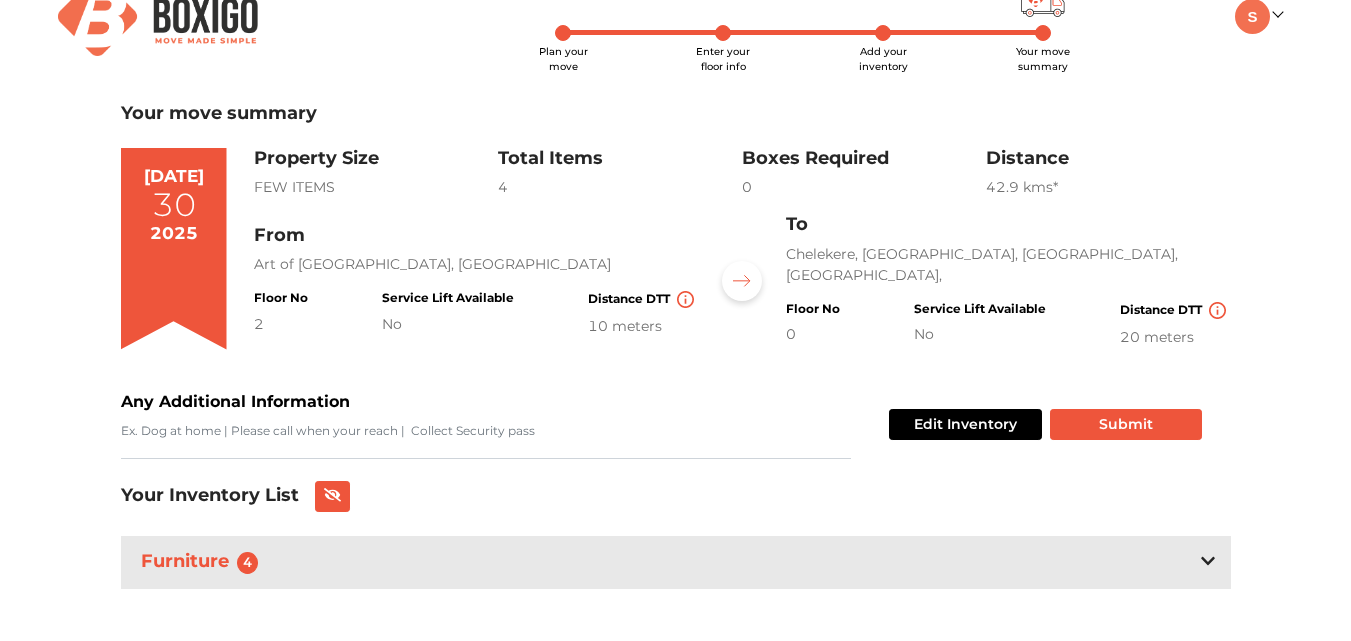 scroll, scrollTop: 56, scrollLeft: 0, axis: vertical 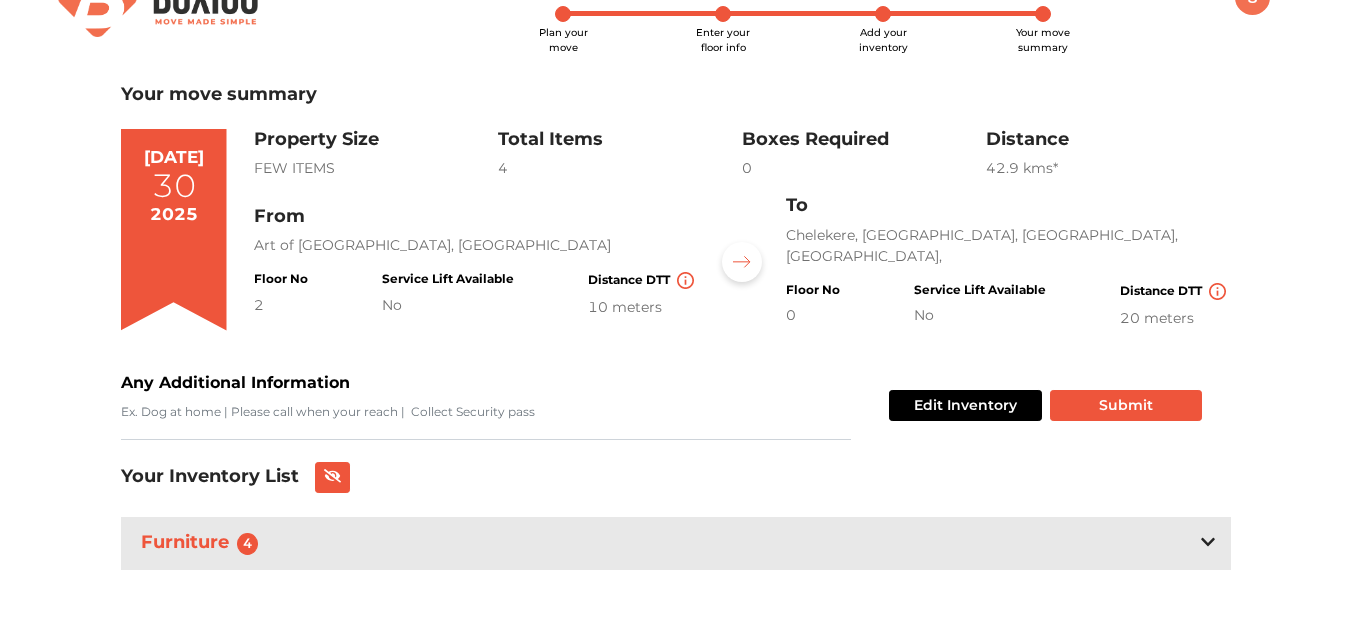 click 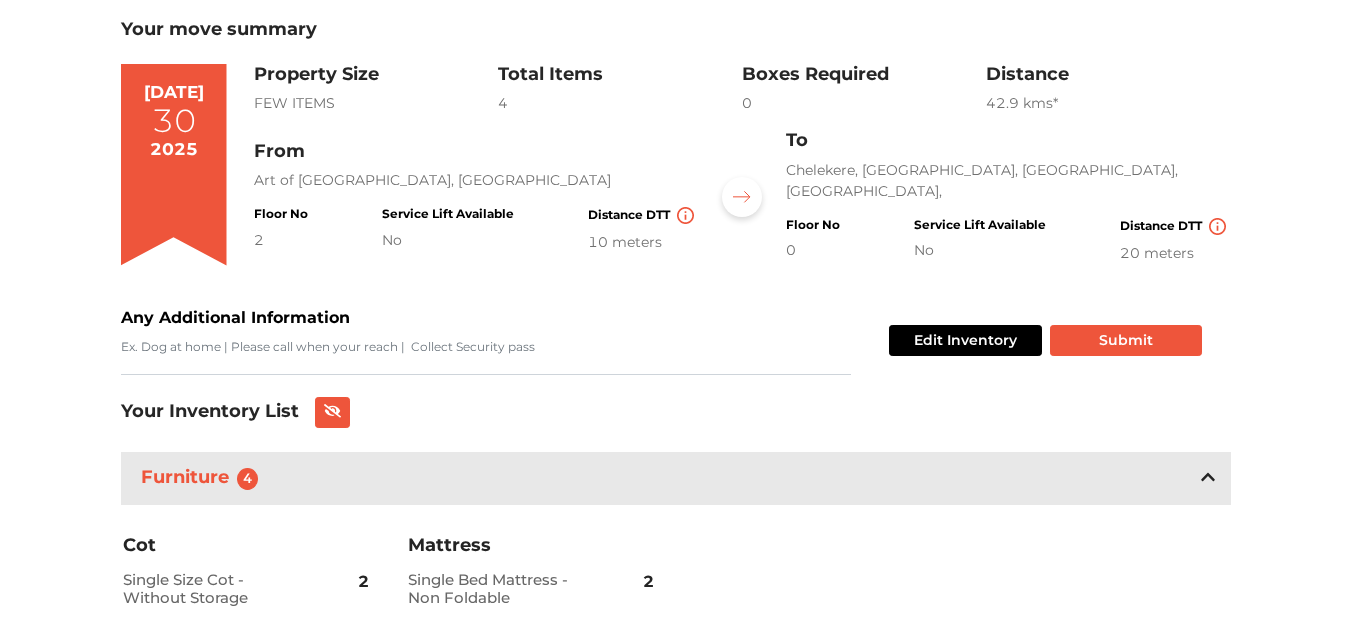 scroll, scrollTop: 188, scrollLeft: 0, axis: vertical 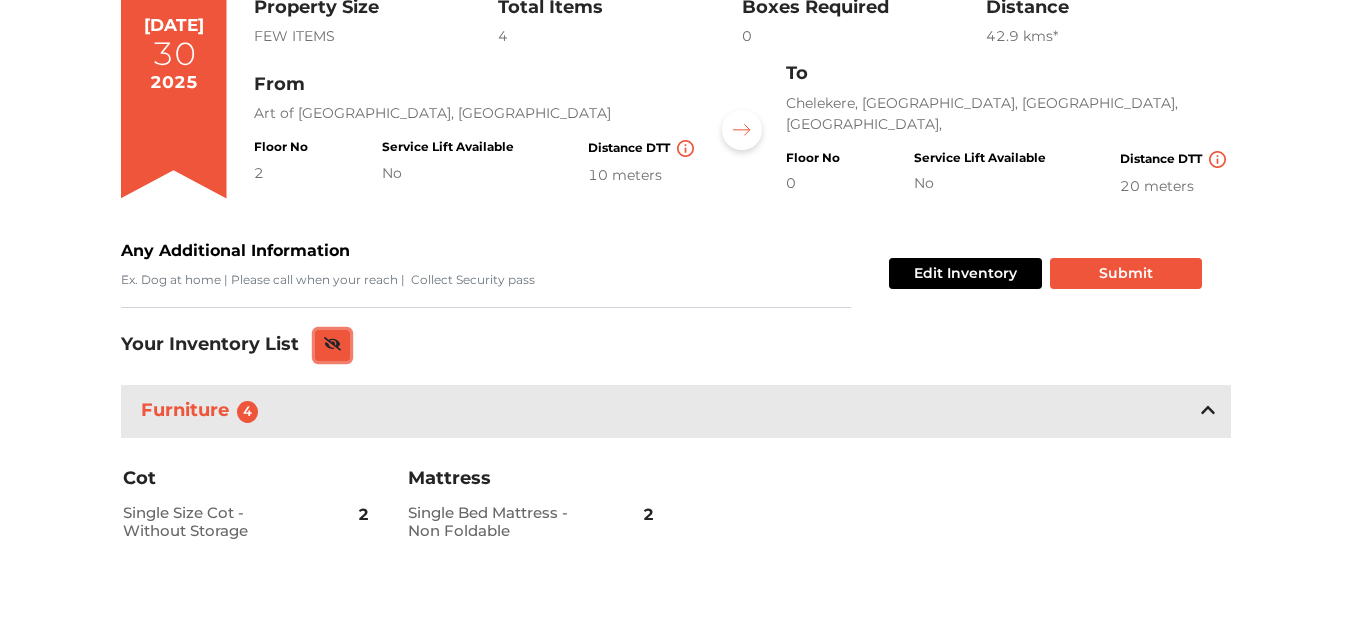 click 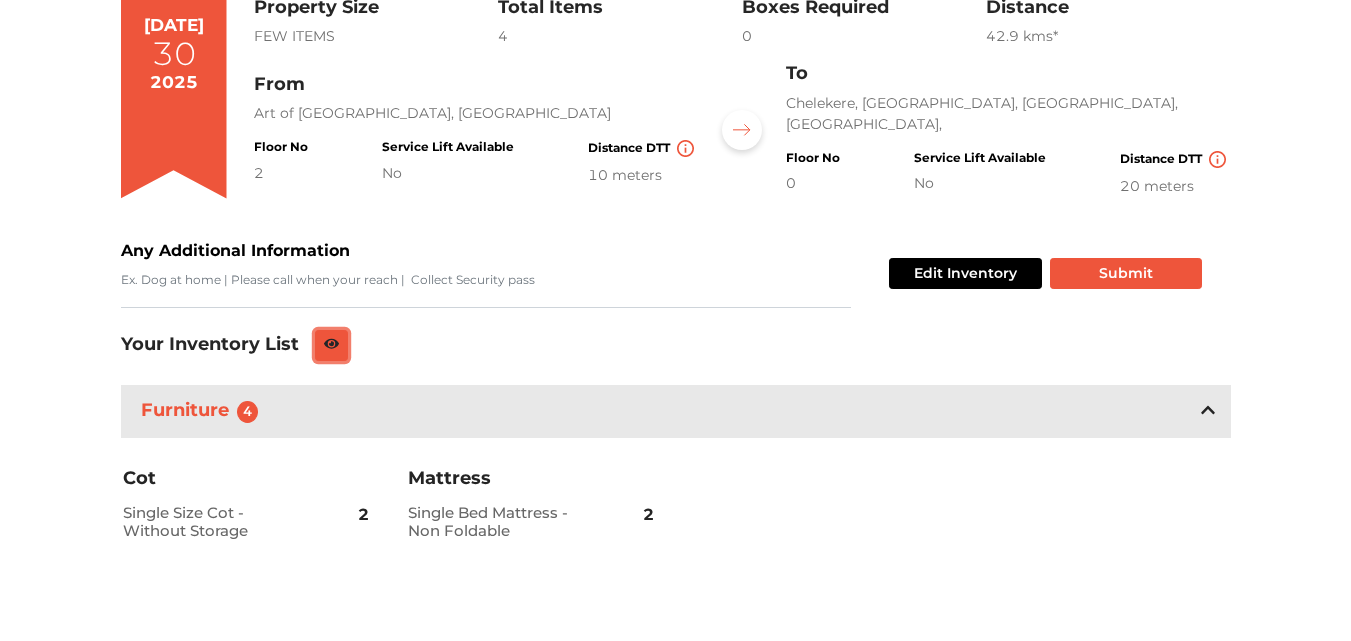 click 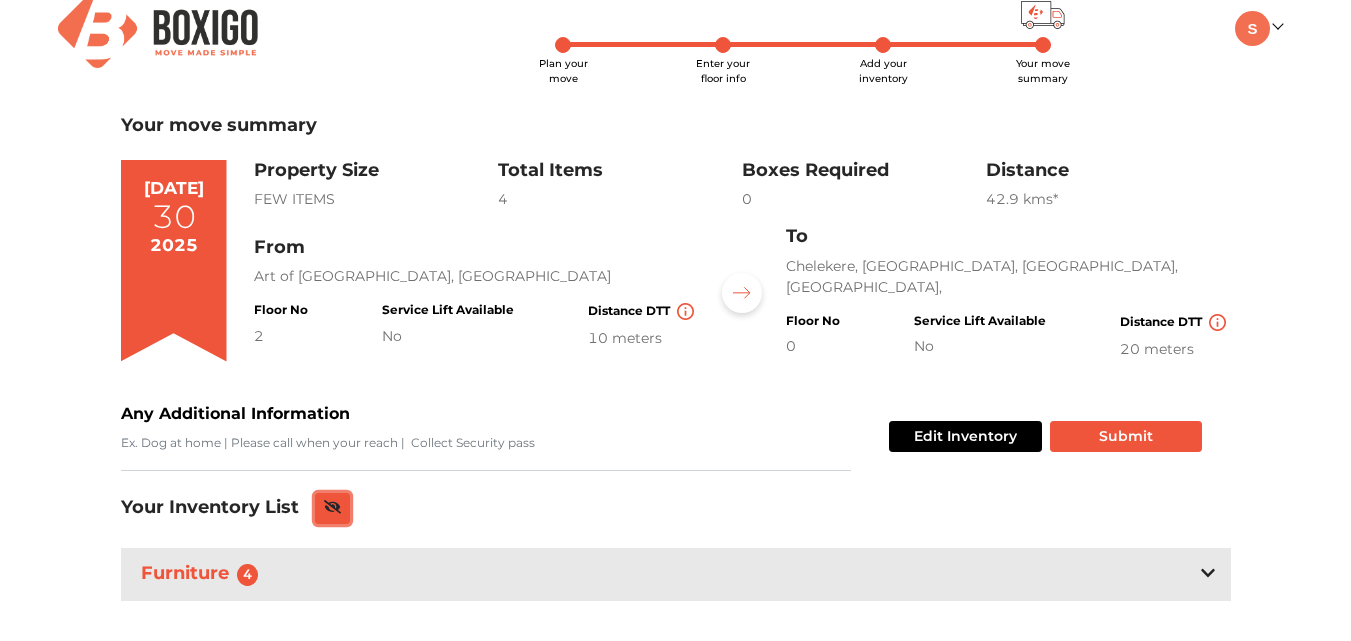 scroll, scrollTop: 0, scrollLeft: 0, axis: both 